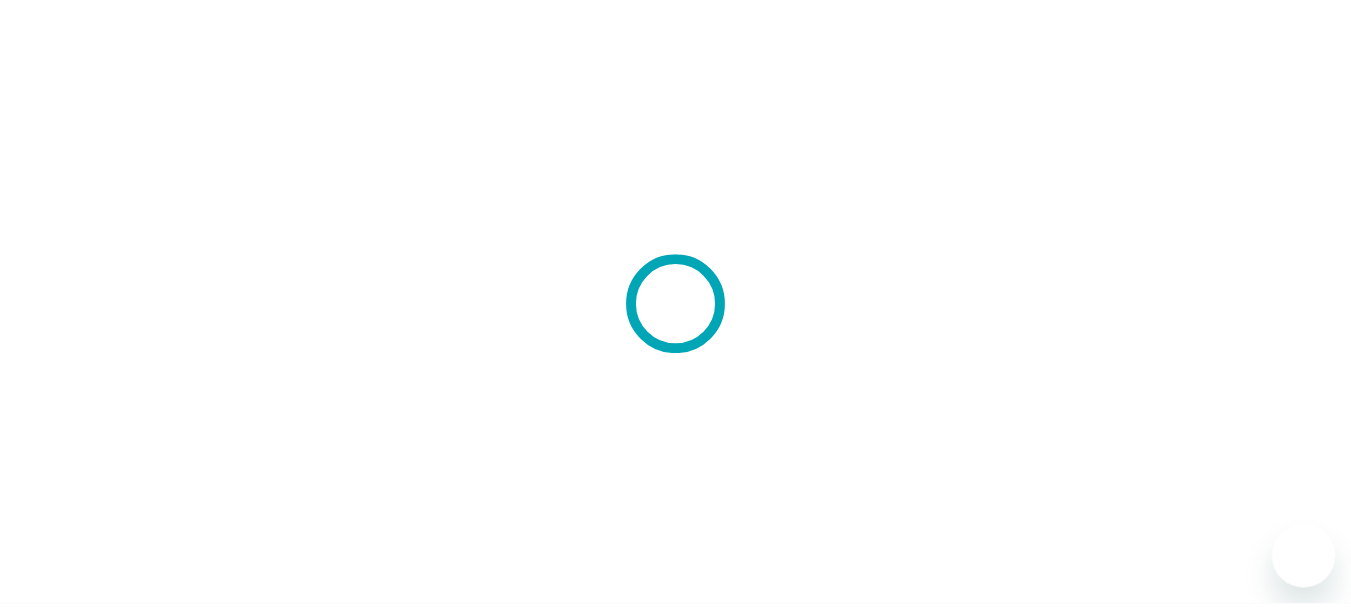 scroll, scrollTop: 0, scrollLeft: 0, axis: both 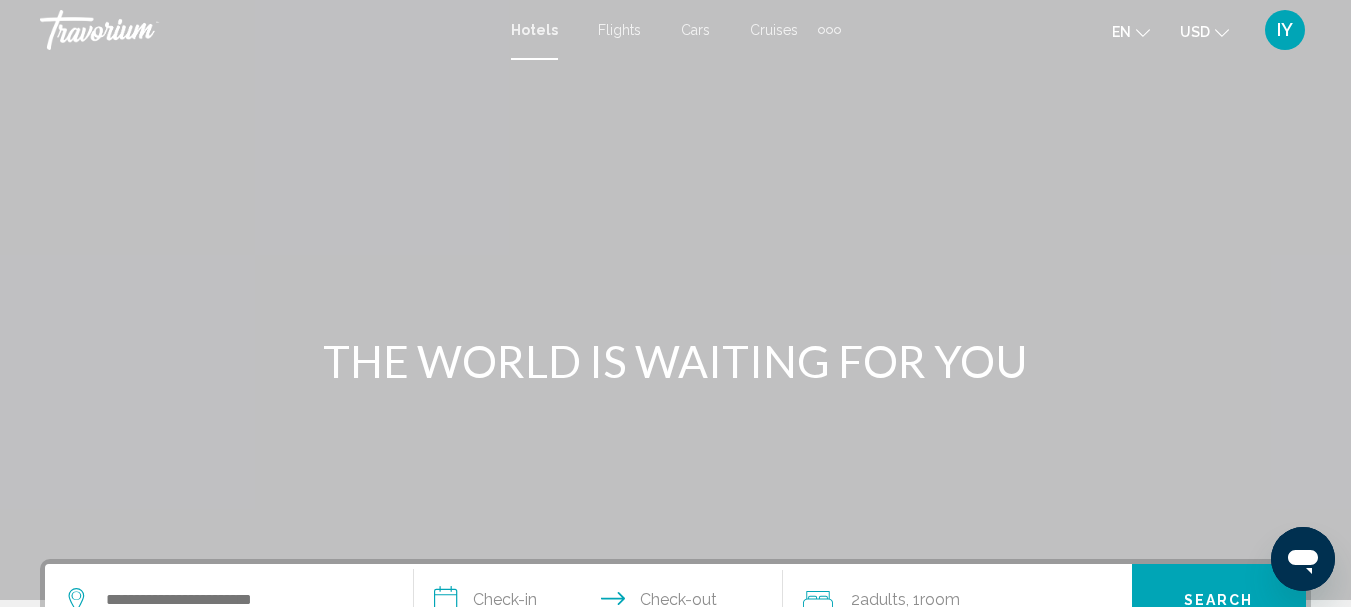 click at bounding box center [829, 30] 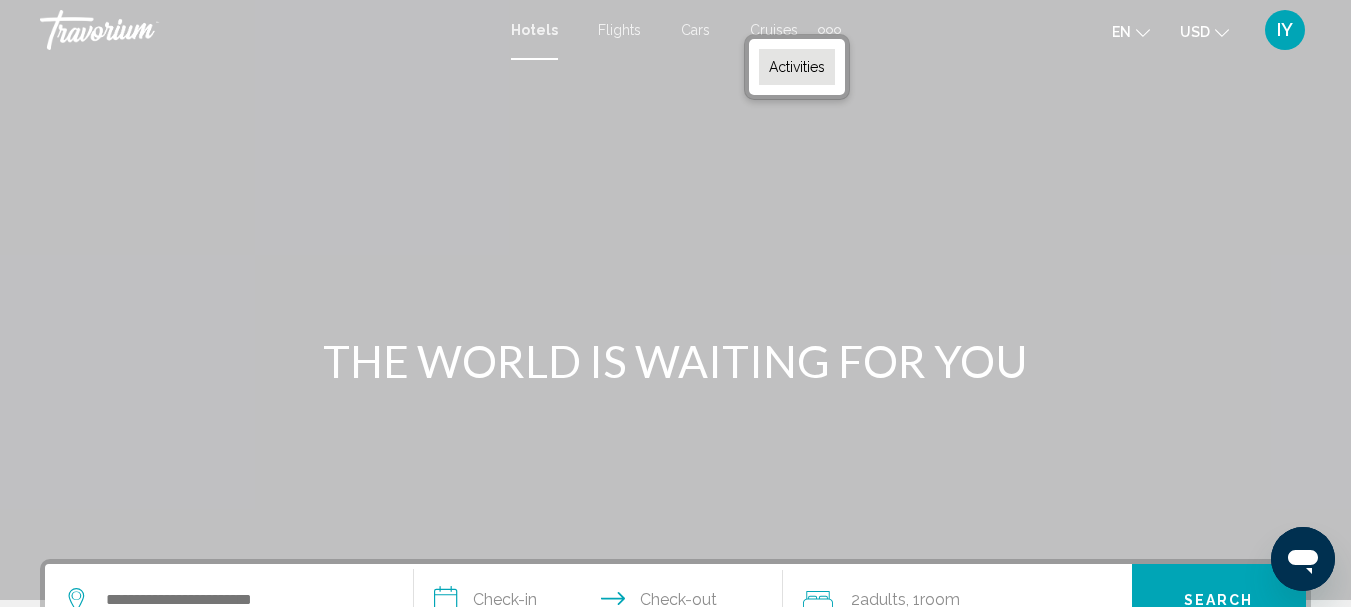 click on "Activities" at bounding box center [797, 67] 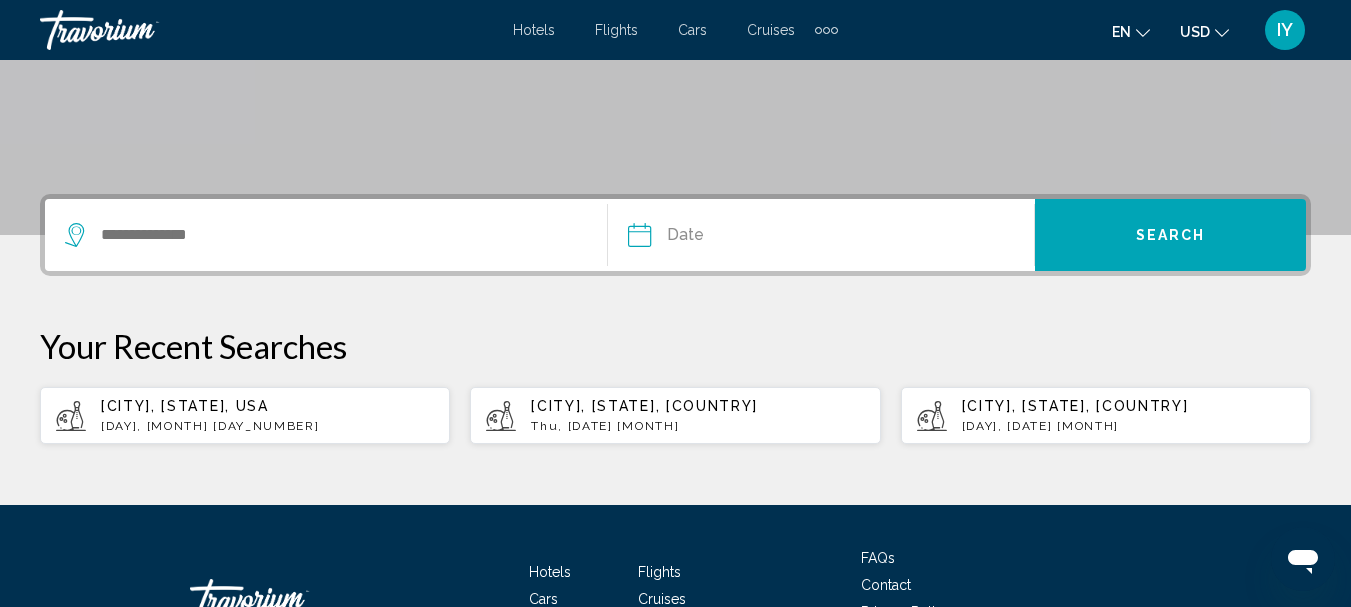 scroll, scrollTop: 399, scrollLeft: 0, axis: vertical 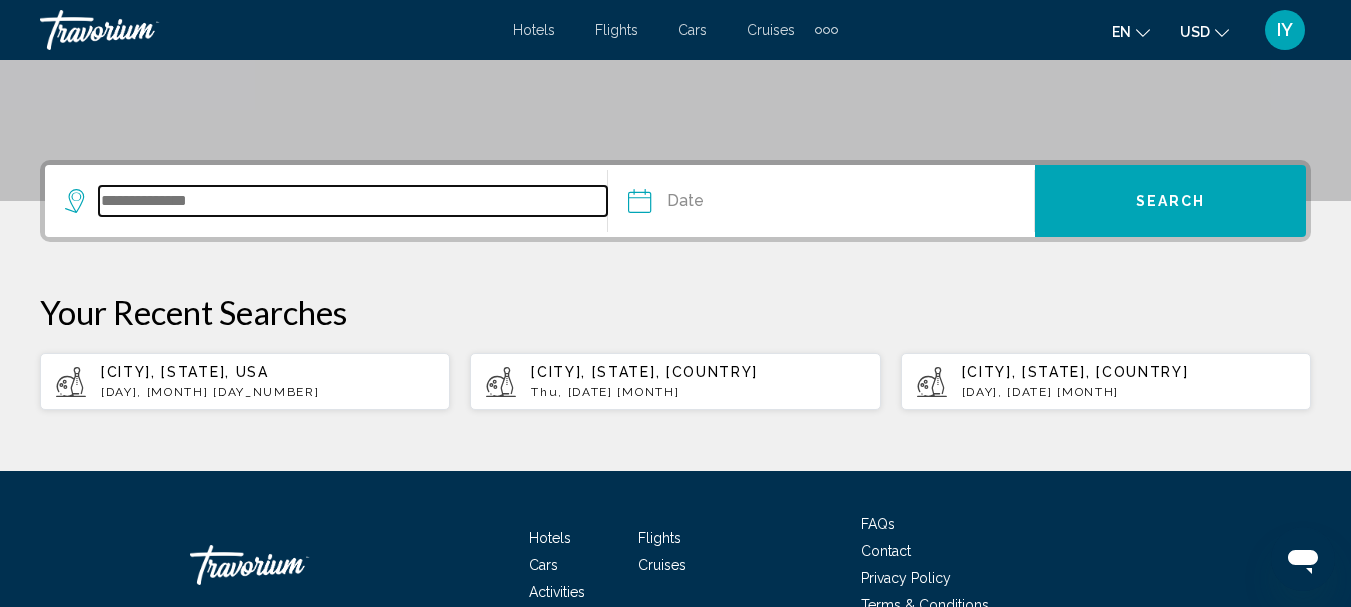 click at bounding box center (353, 201) 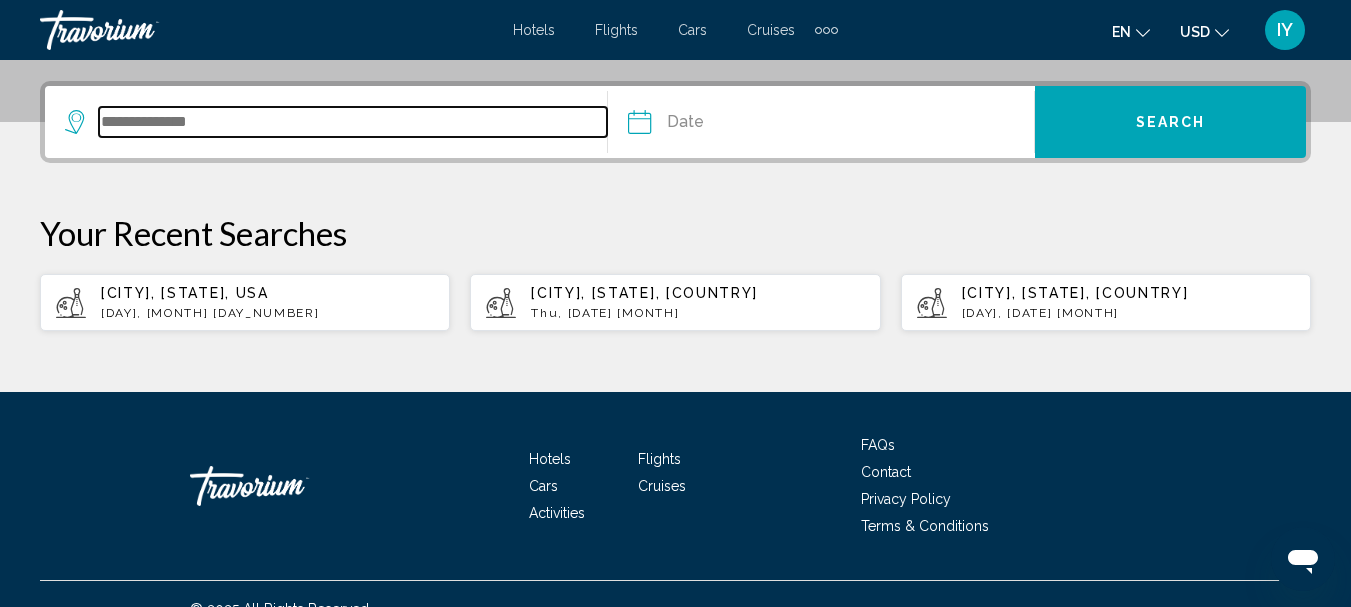 scroll, scrollTop: 494, scrollLeft: 0, axis: vertical 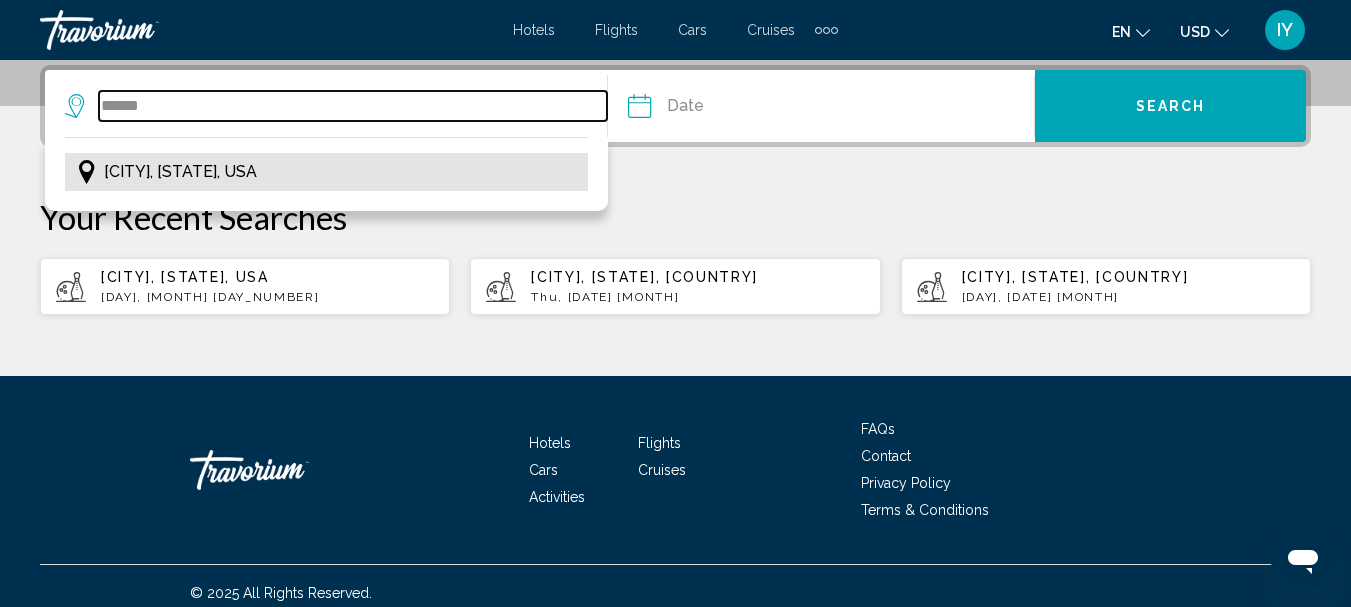 type on "******" 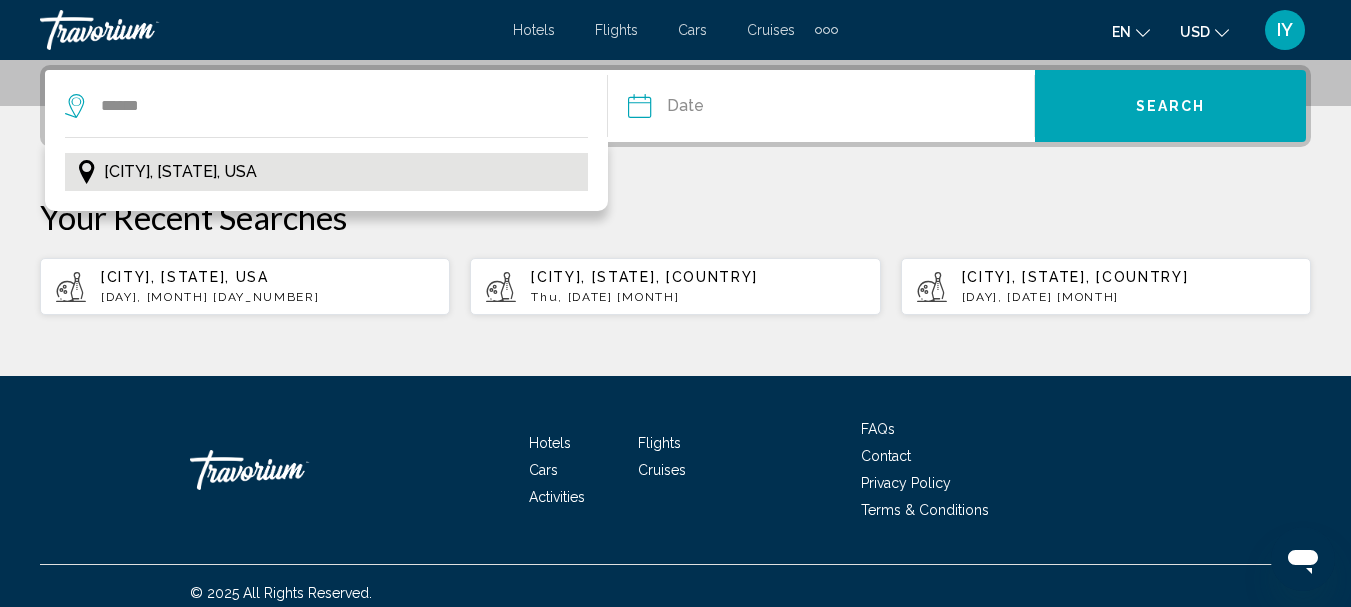 click on "[CITY], [STATE], USA" at bounding box center (180, 172) 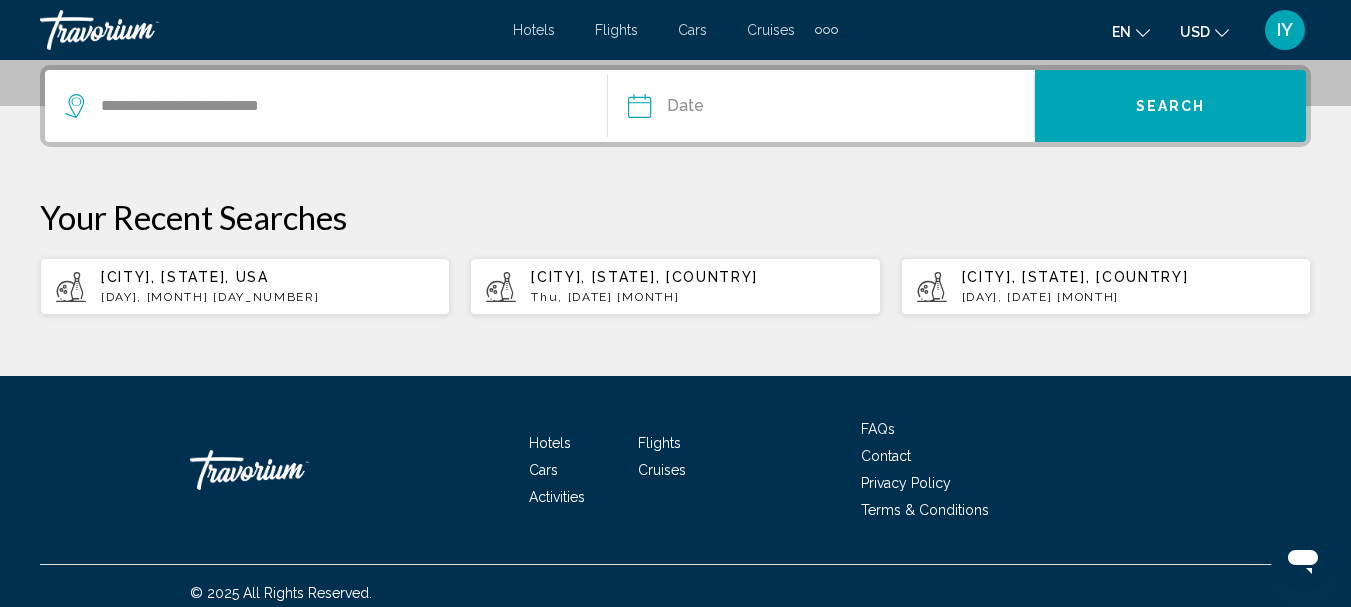 click at bounding box center (728, 109) 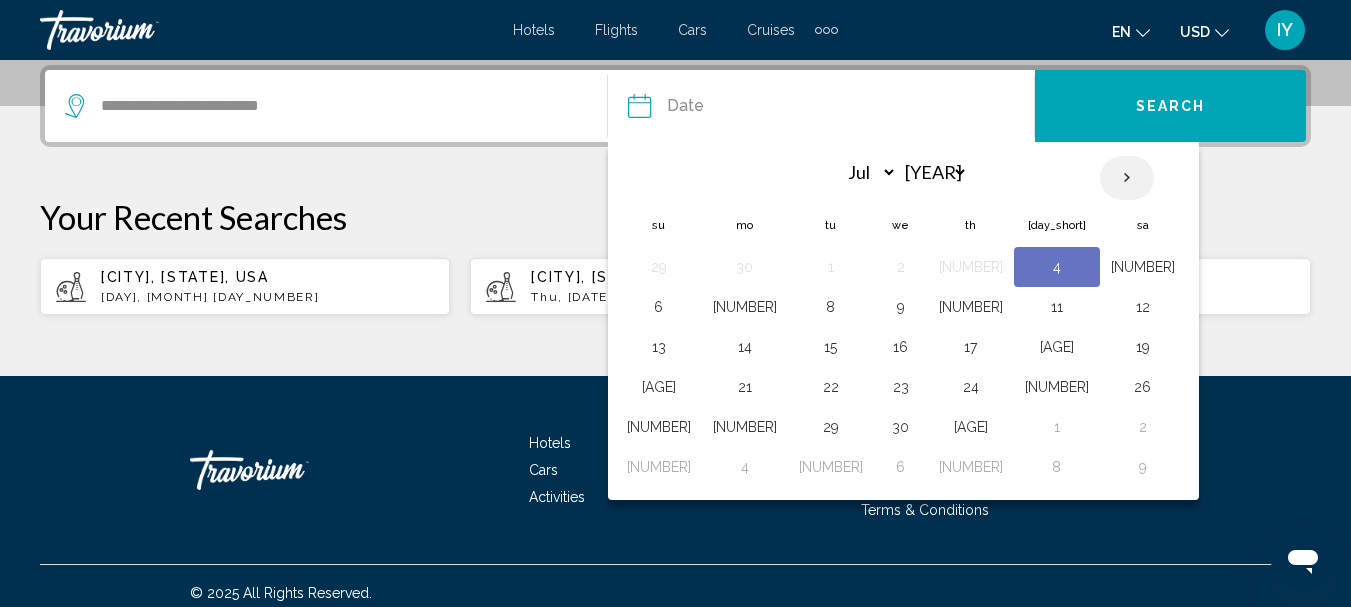 click at bounding box center [1127, 178] 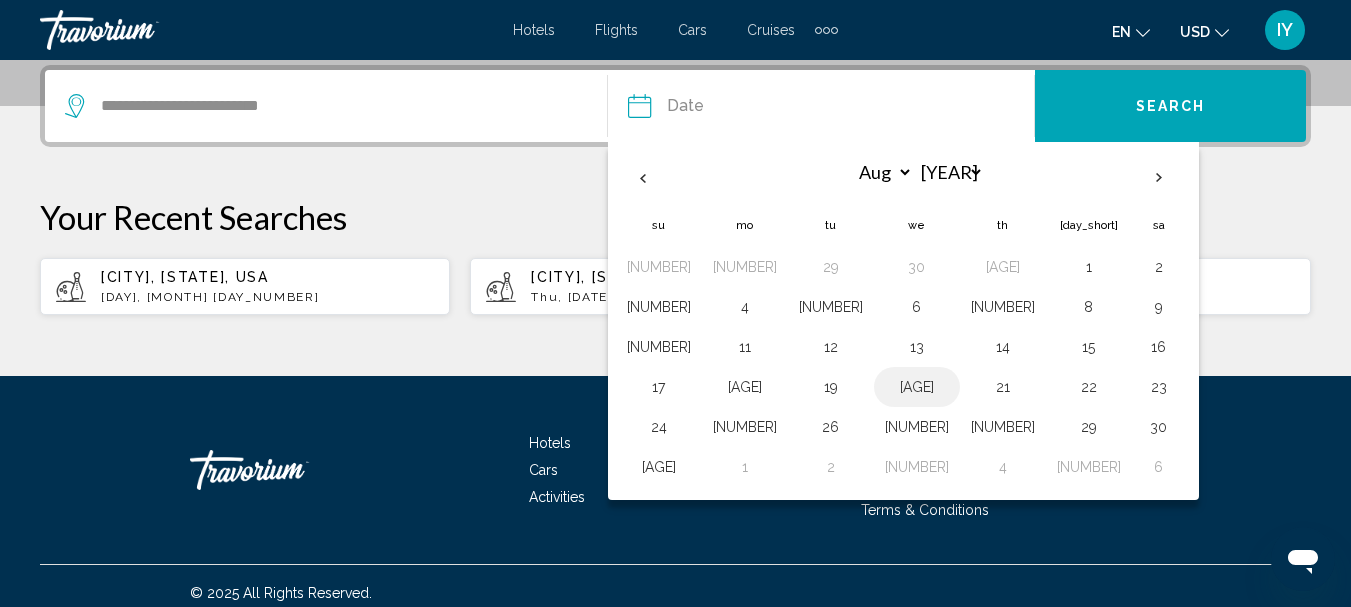 click on "[AGE]" at bounding box center [917, 387] 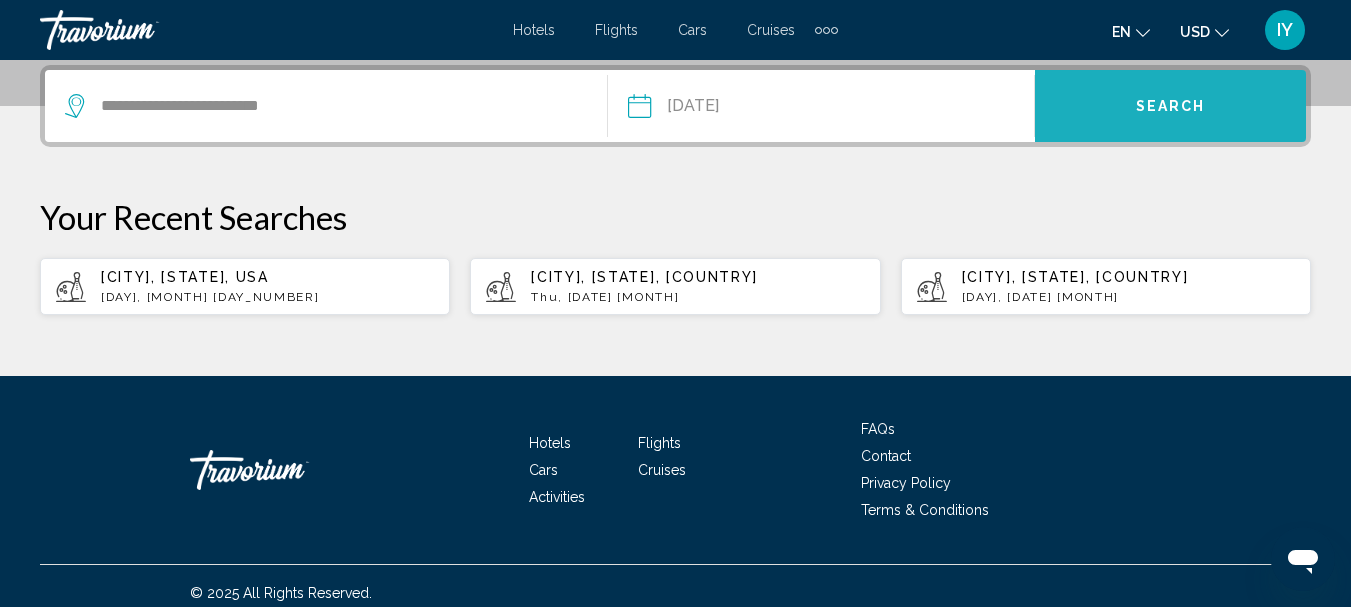 click on "Search" at bounding box center [1171, 107] 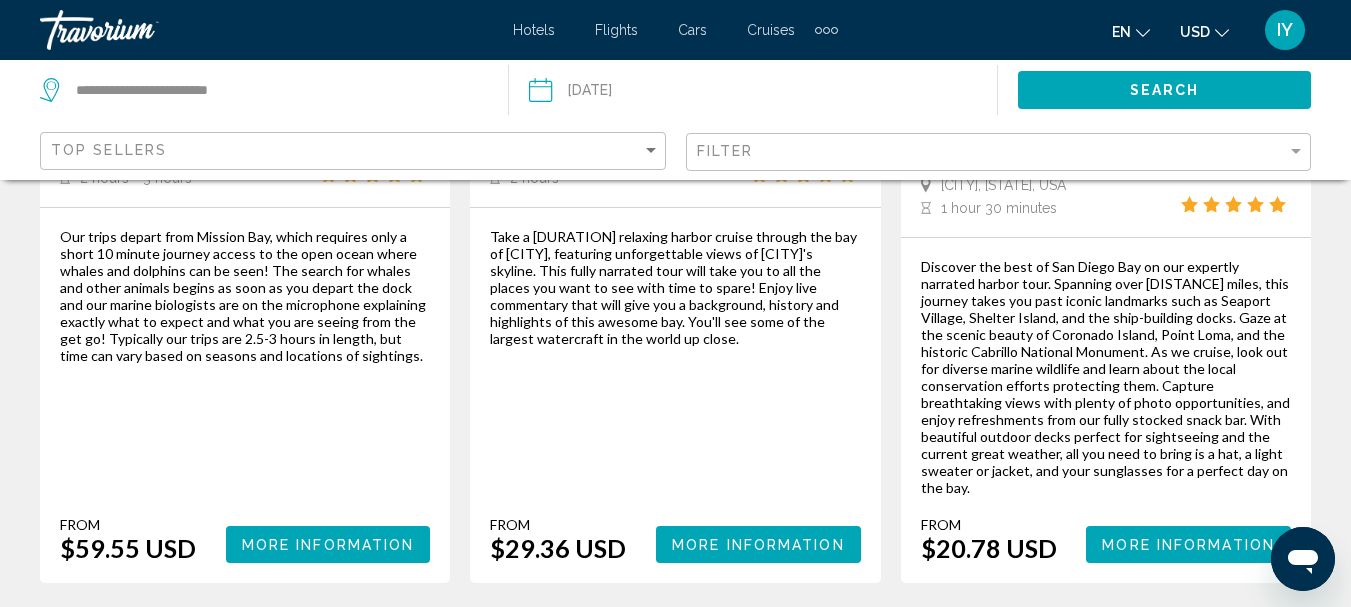 scroll, scrollTop: 0, scrollLeft: 0, axis: both 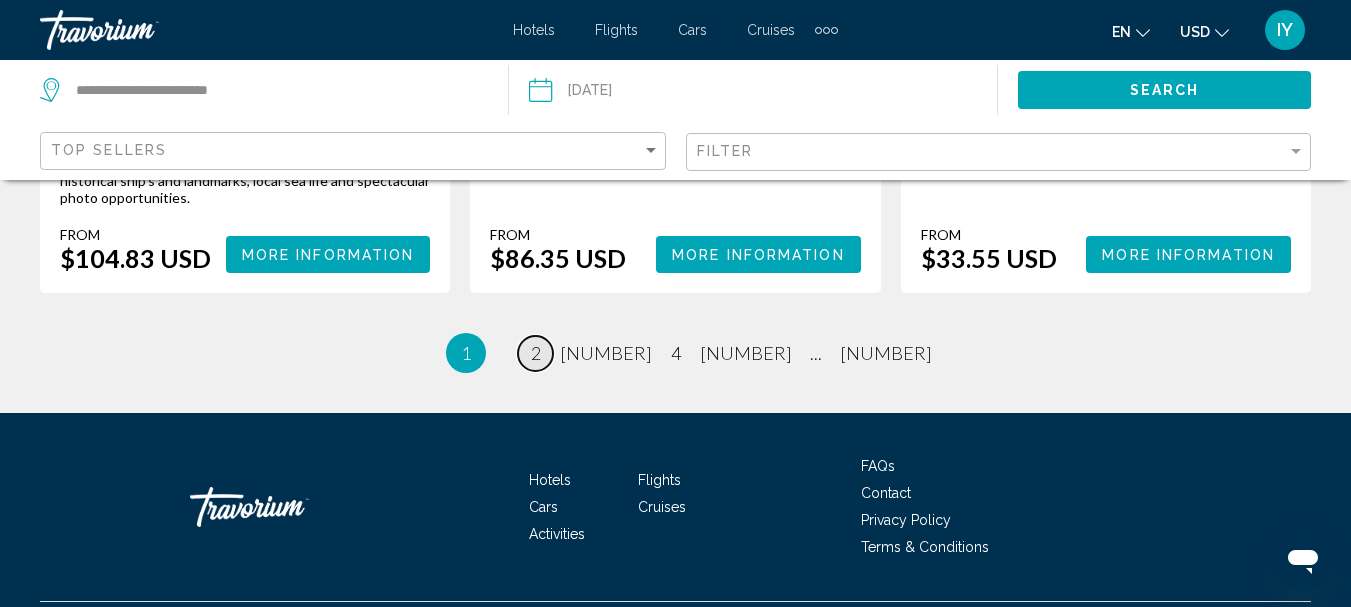 click on "2" at bounding box center (536, 353) 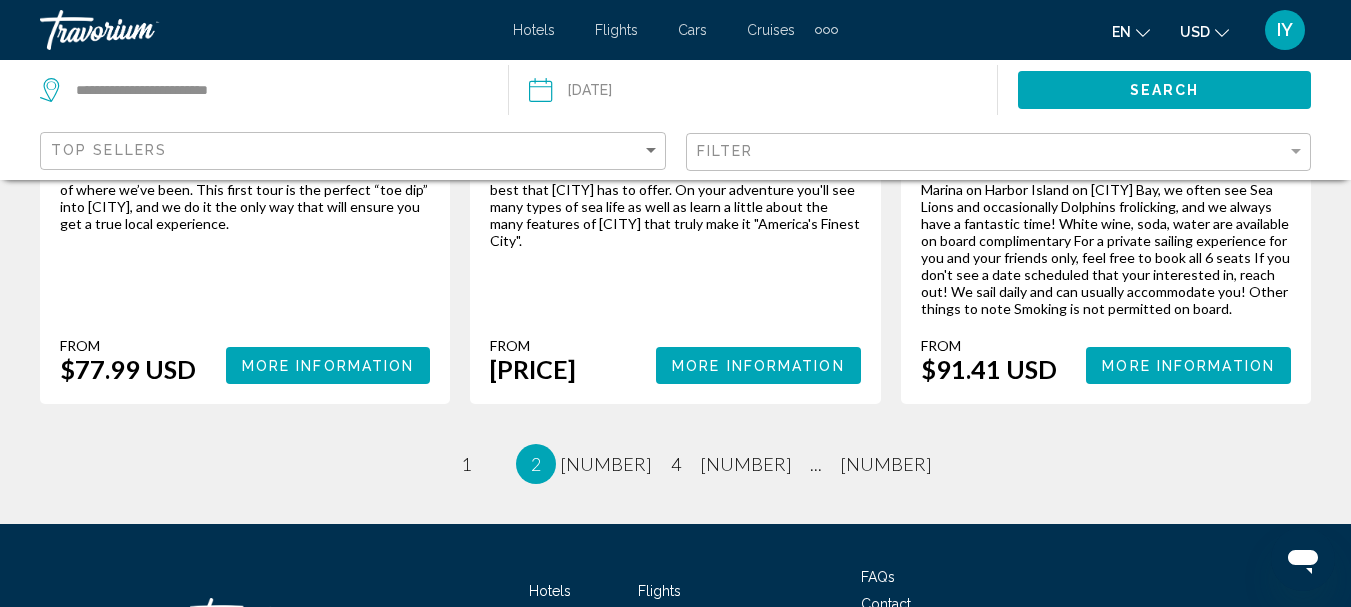 scroll, scrollTop: 0, scrollLeft: 0, axis: both 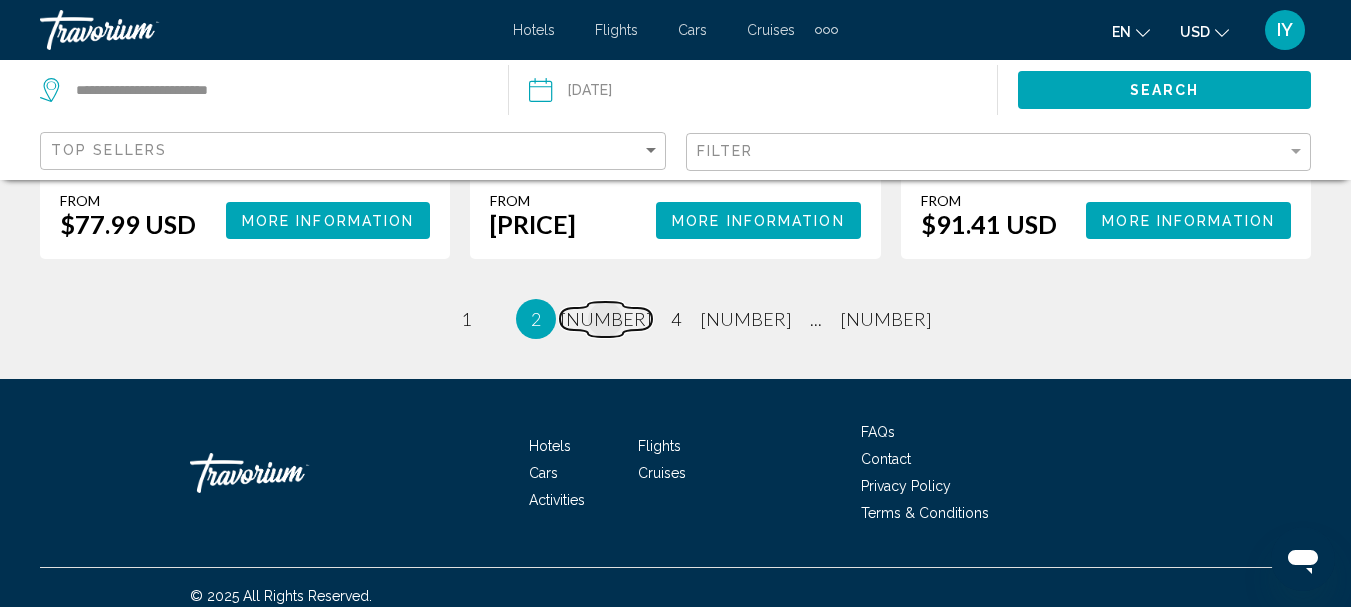 click on "[NUMBER]" at bounding box center (466, 319) 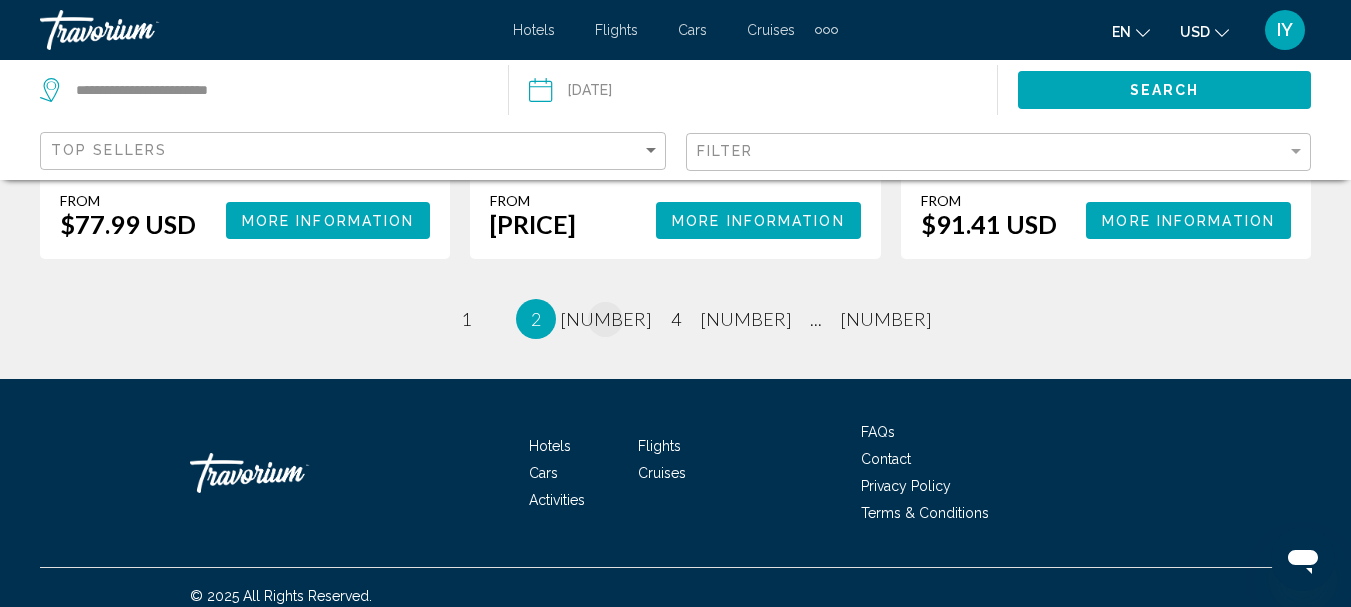 scroll, scrollTop: 0, scrollLeft: 0, axis: both 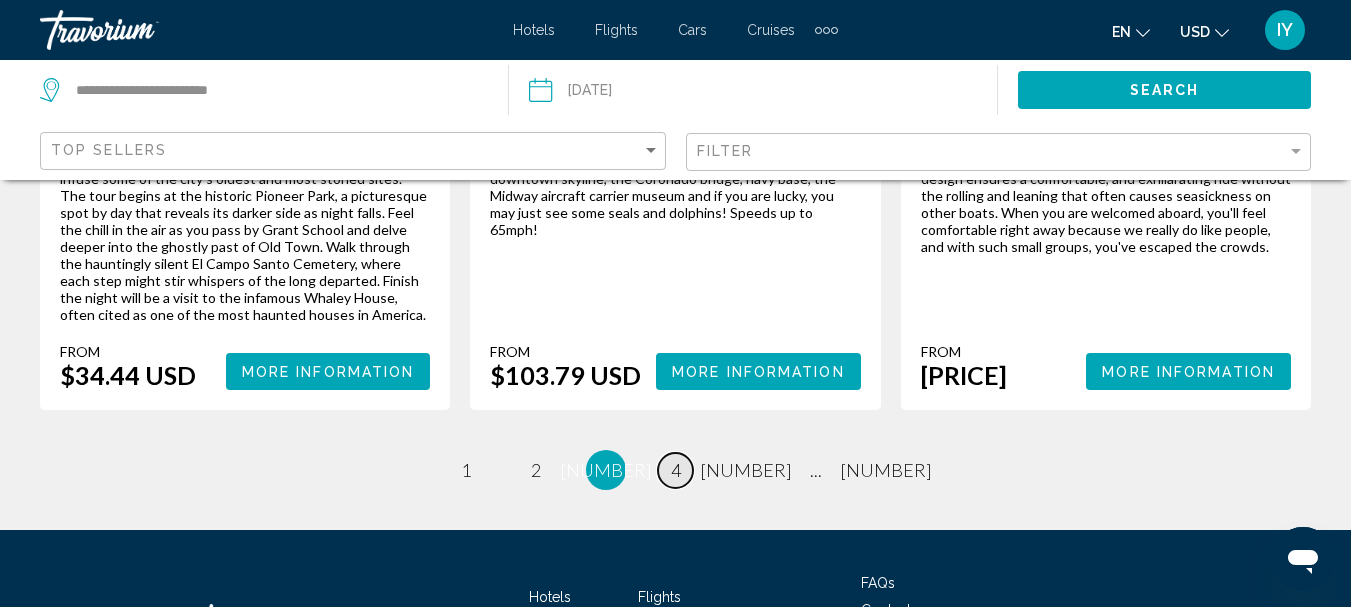 click on "4" at bounding box center (466, 470) 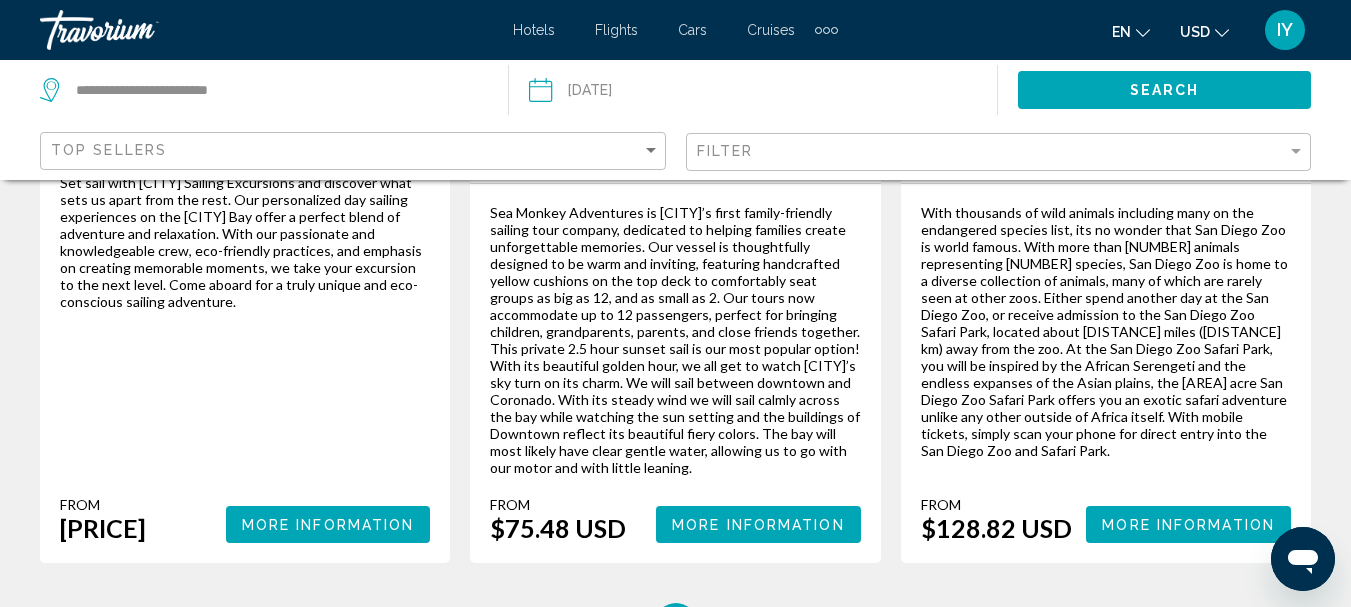 scroll, scrollTop: 0, scrollLeft: 0, axis: both 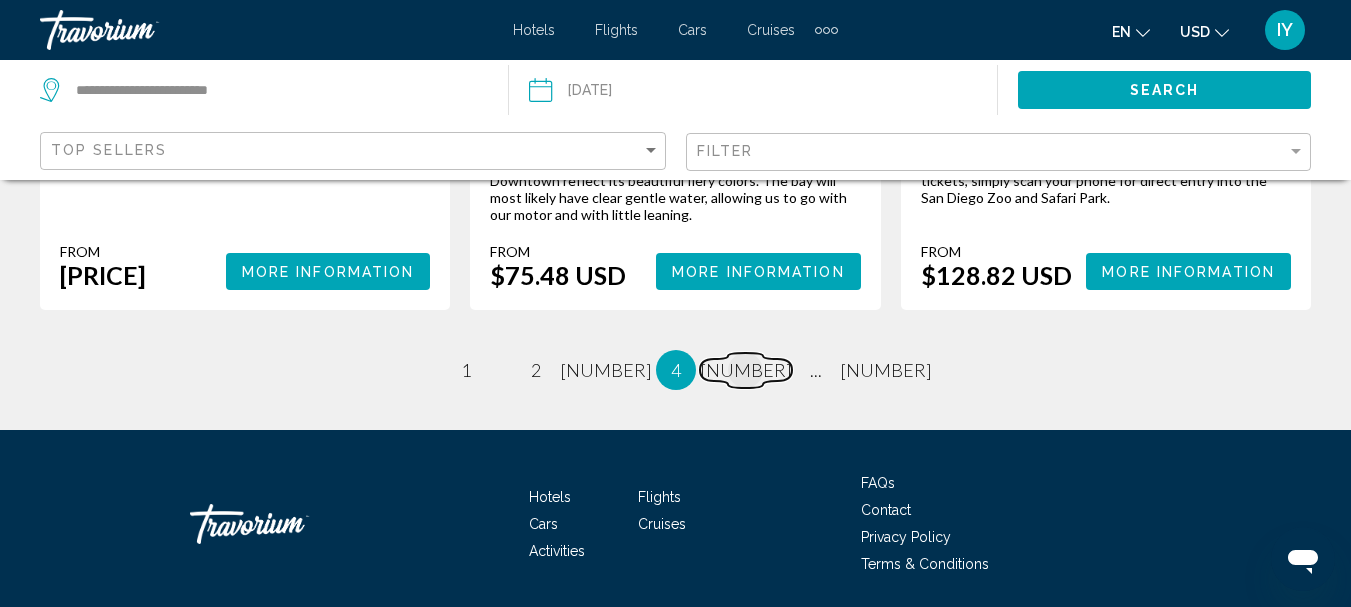 click on "[NUMBER]" at bounding box center (466, 370) 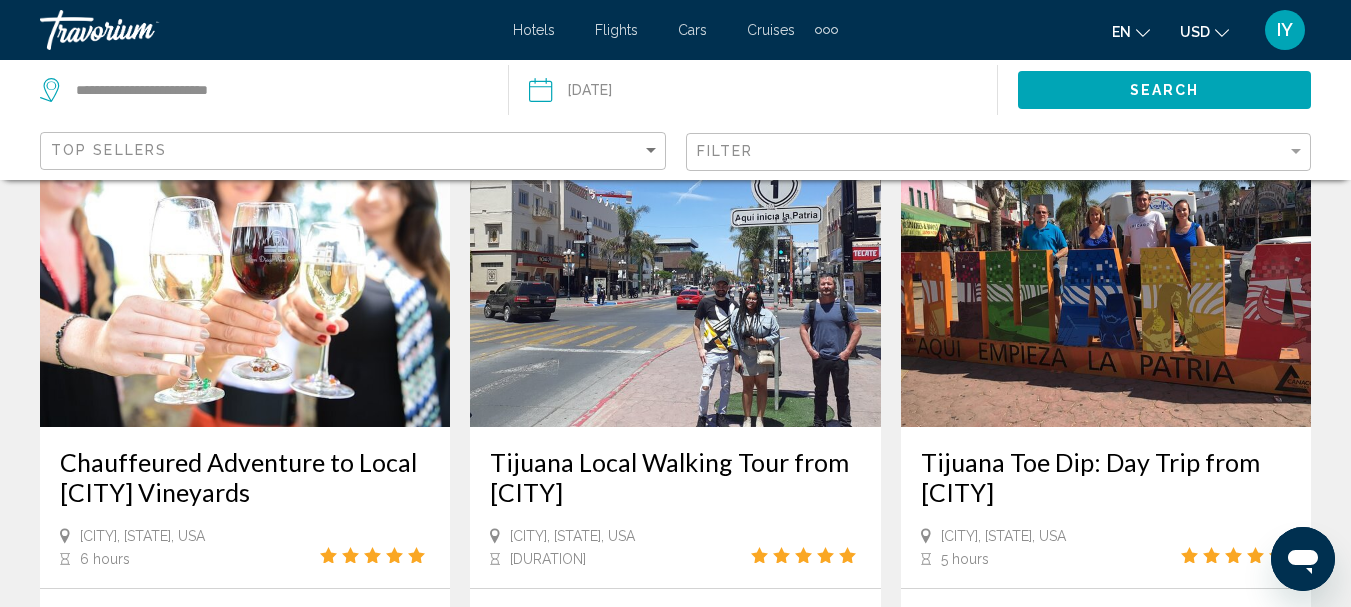 scroll, scrollTop: 0, scrollLeft: 0, axis: both 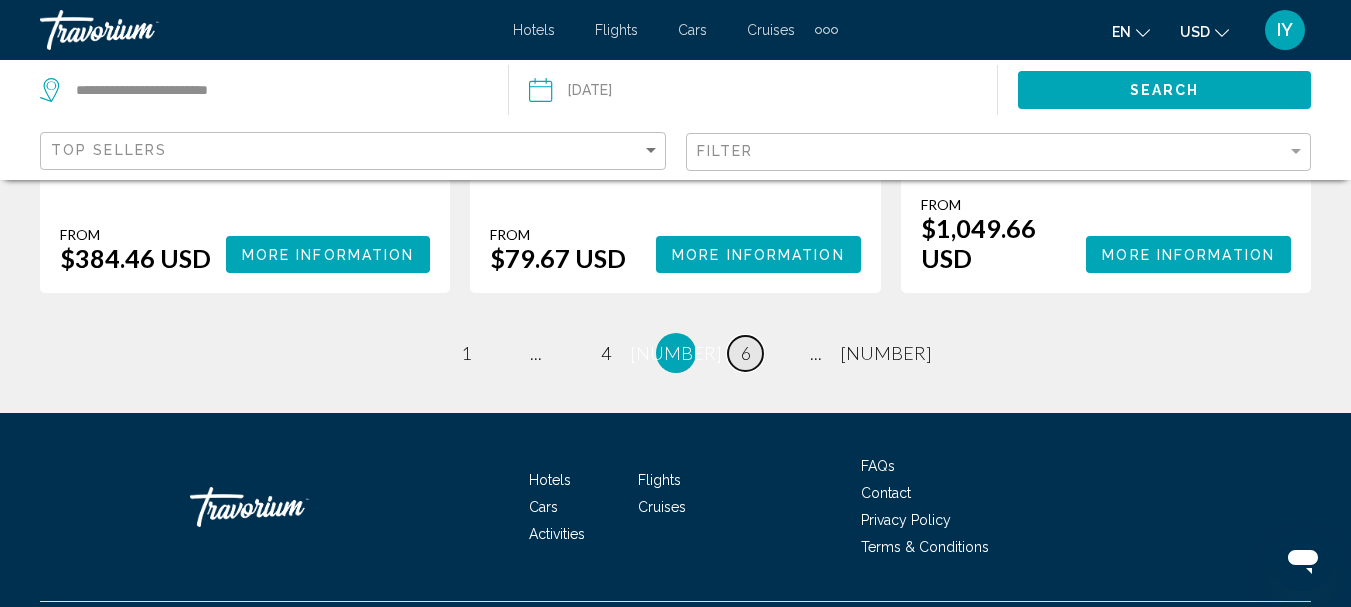 click on "6" at bounding box center [466, 353] 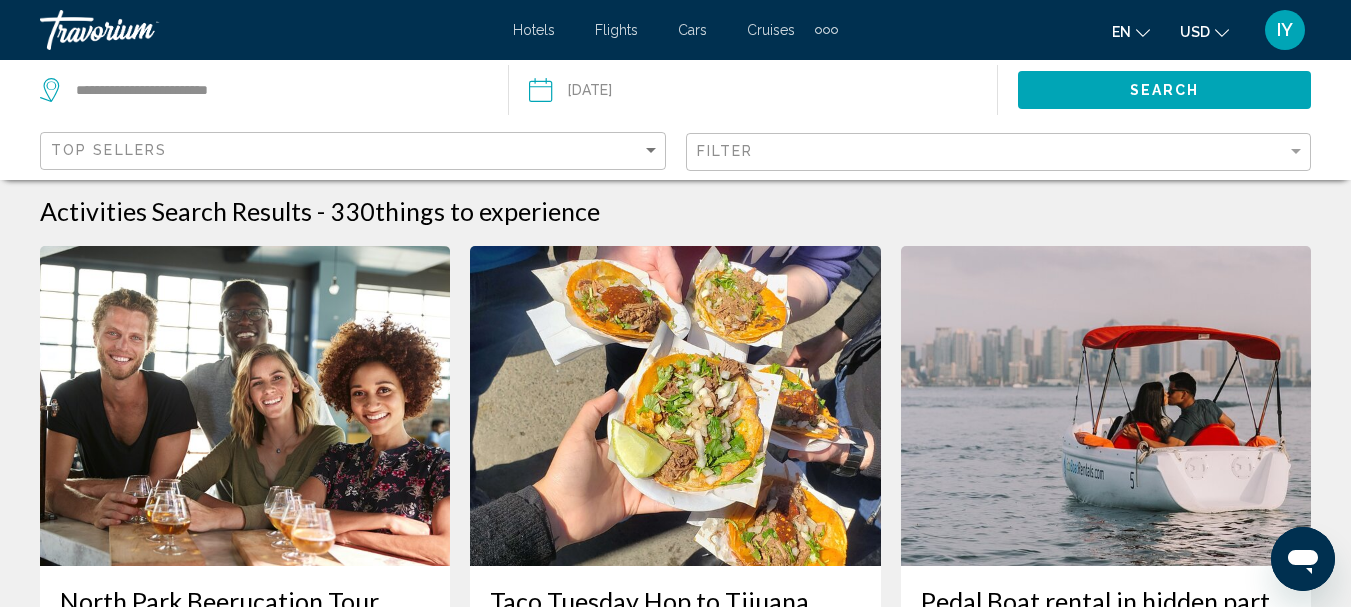 scroll, scrollTop: 0, scrollLeft: 0, axis: both 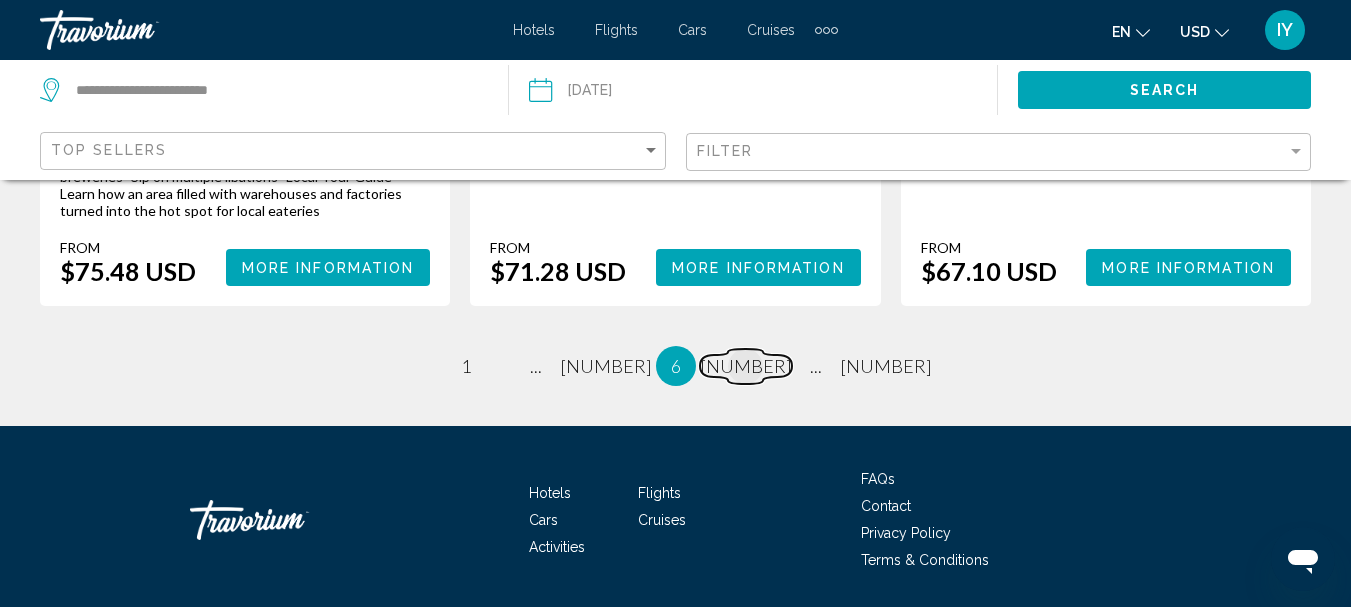 click on "[NUMBER]" at bounding box center [466, 366] 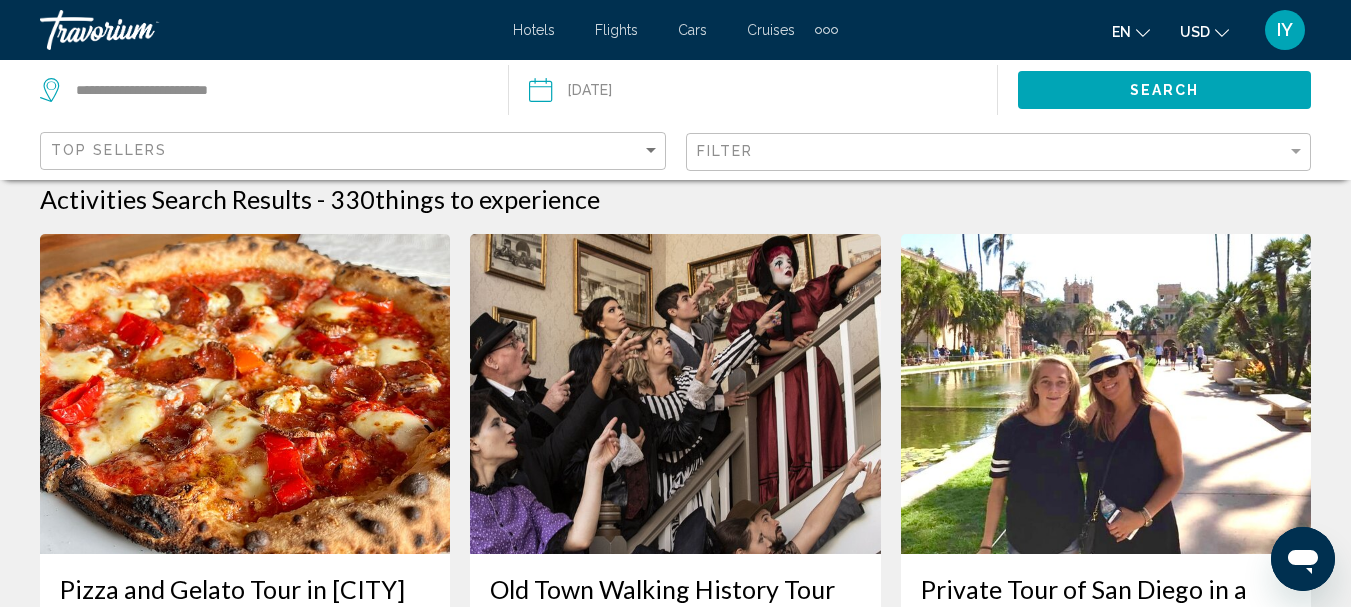 scroll, scrollTop: 0, scrollLeft: 0, axis: both 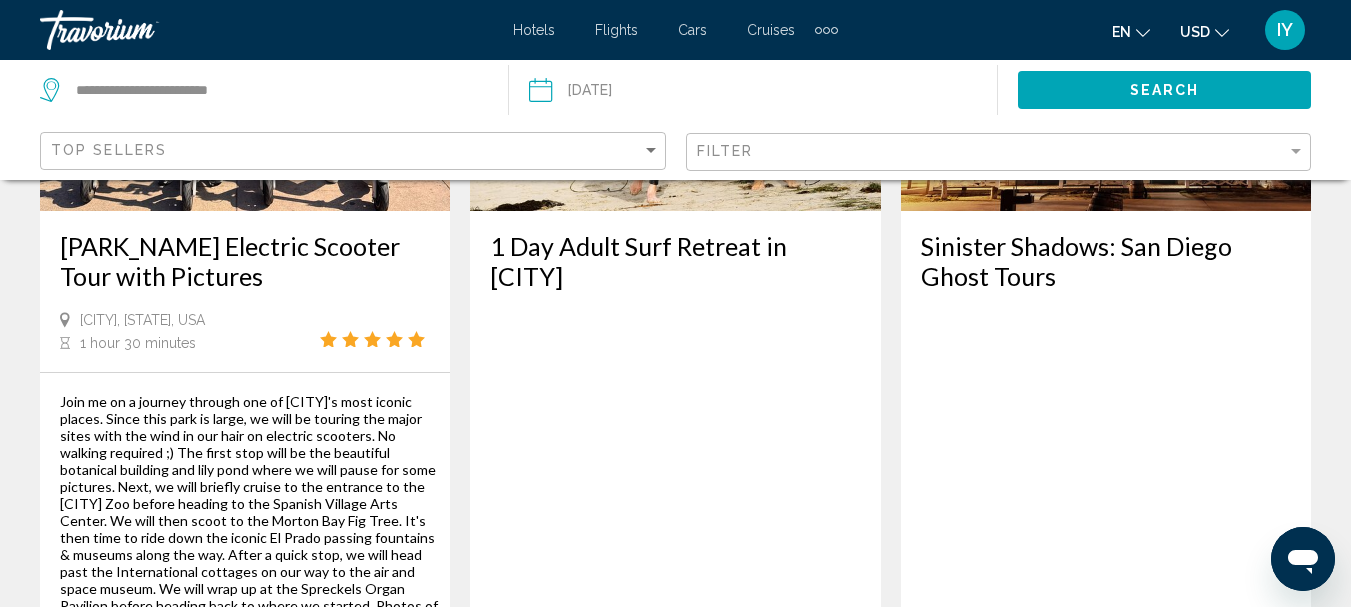 click on "8" at bounding box center (466, 2089) 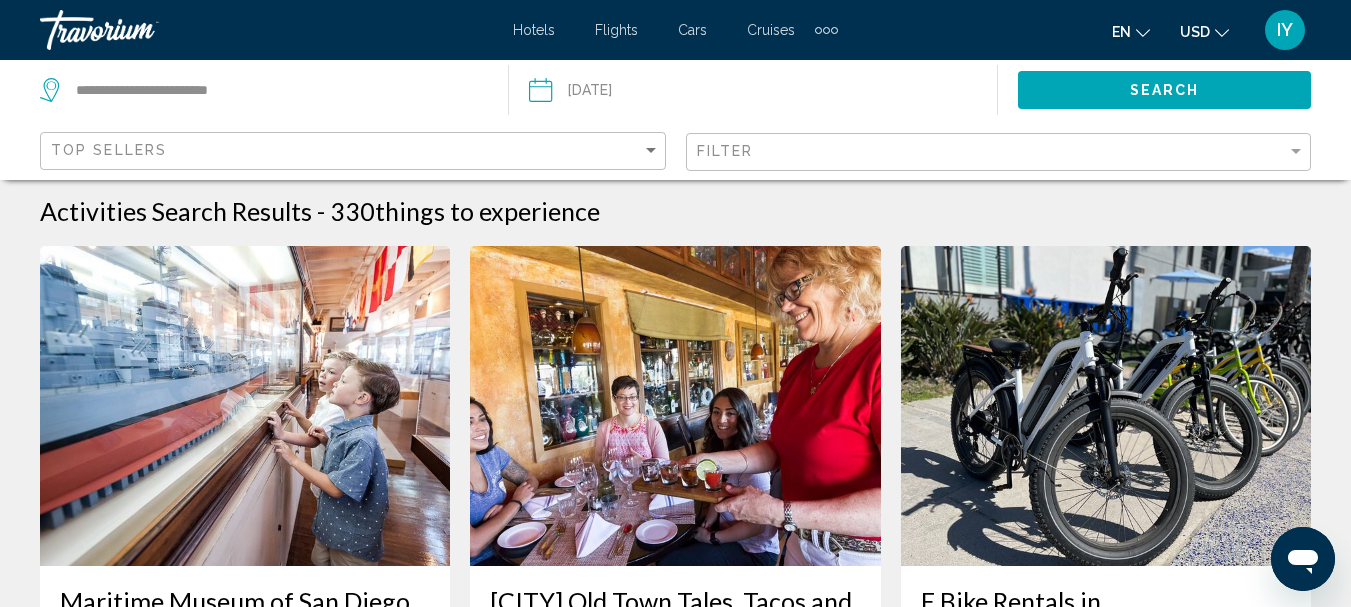 scroll, scrollTop: 0, scrollLeft: 0, axis: both 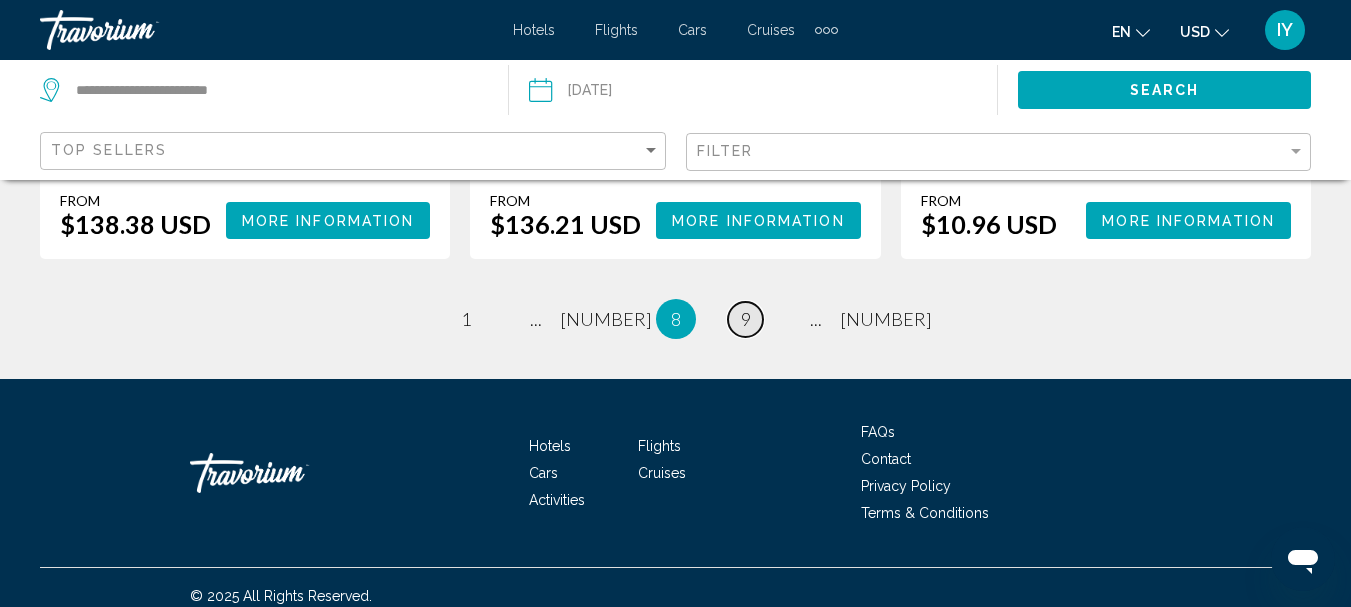 click on "page  9" at bounding box center [465, 319] 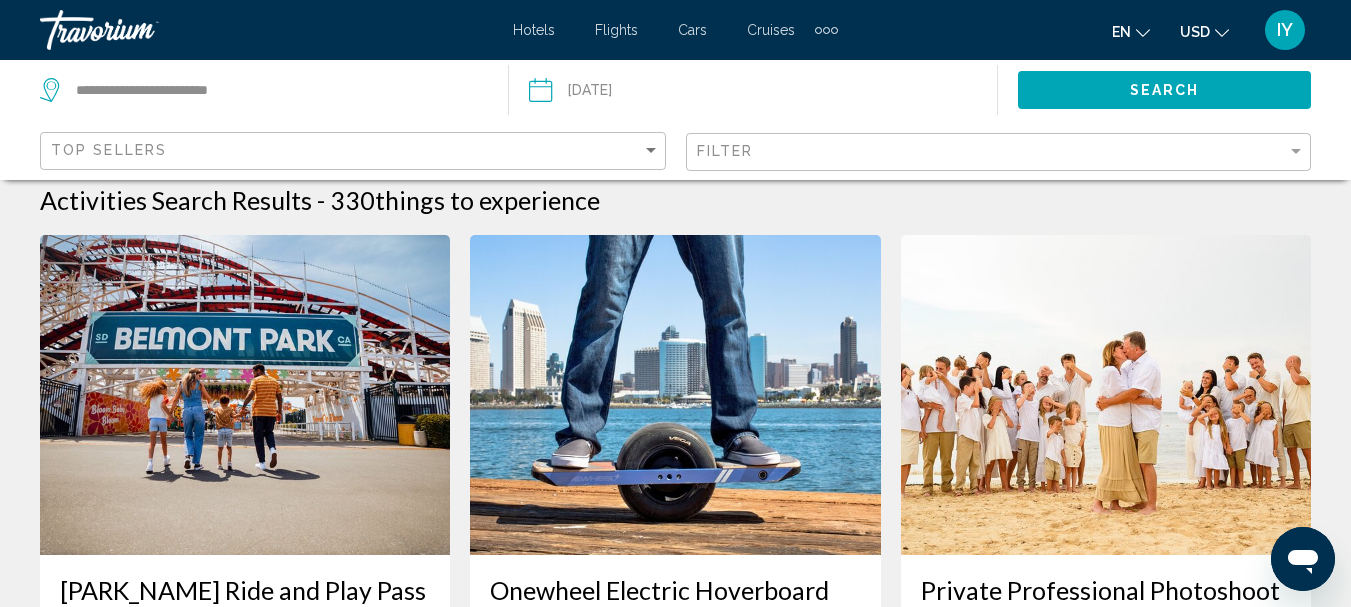 scroll, scrollTop: 0, scrollLeft: 0, axis: both 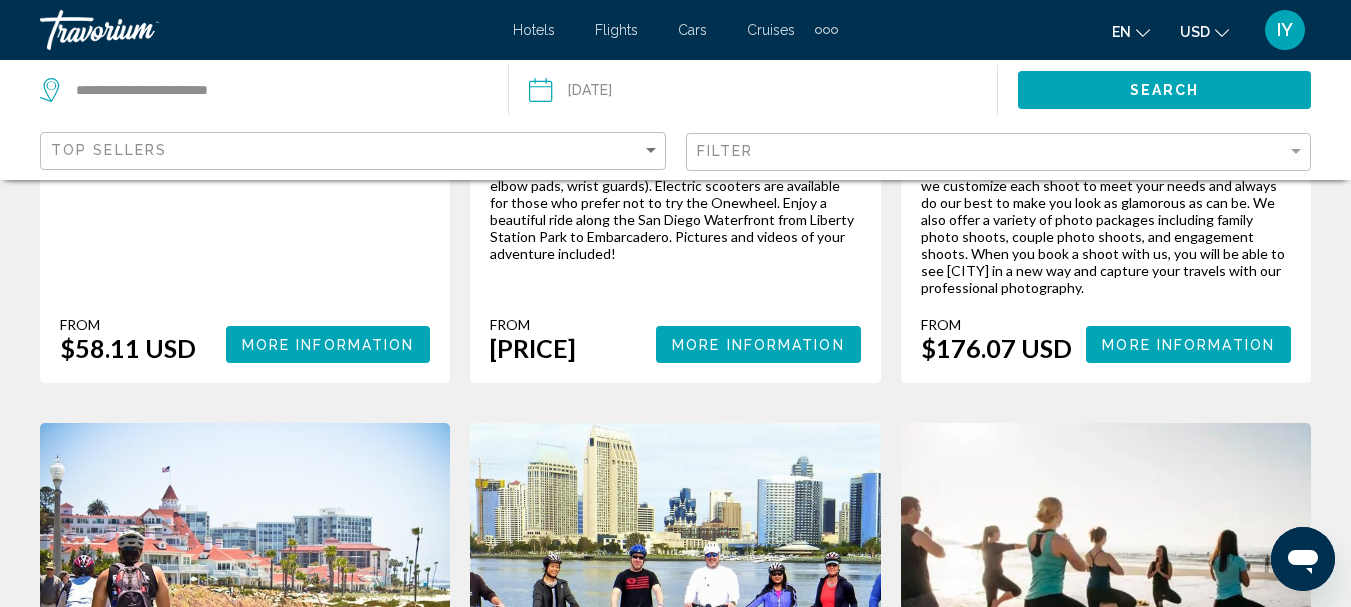 click on "More Information" at bounding box center (328, 345) 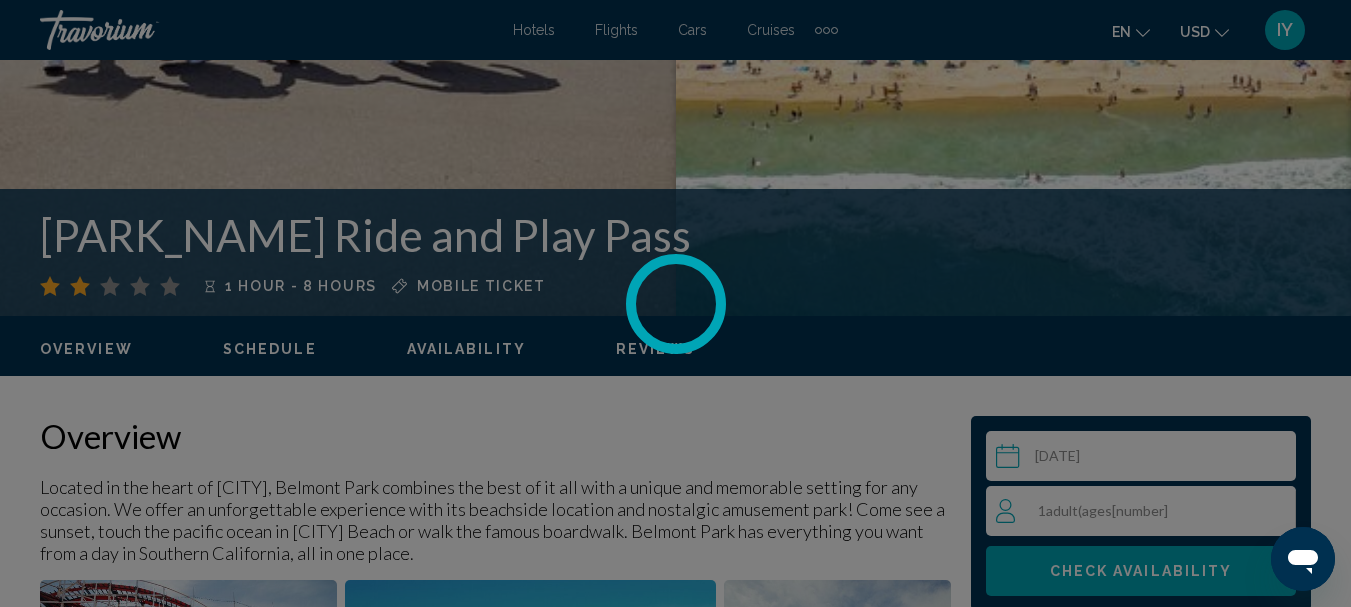 scroll, scrollTop: 232, scrollLeft: 0, axis: vertical 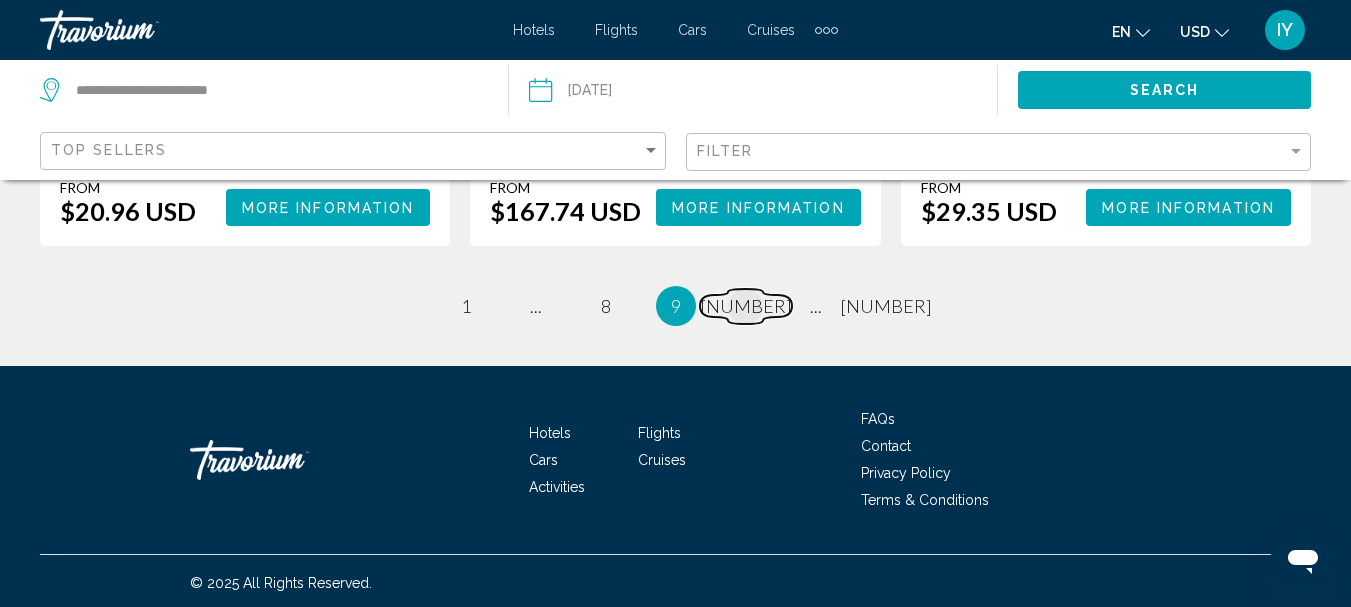 click on "[NUMBER]" at bounding box center [466, 306] 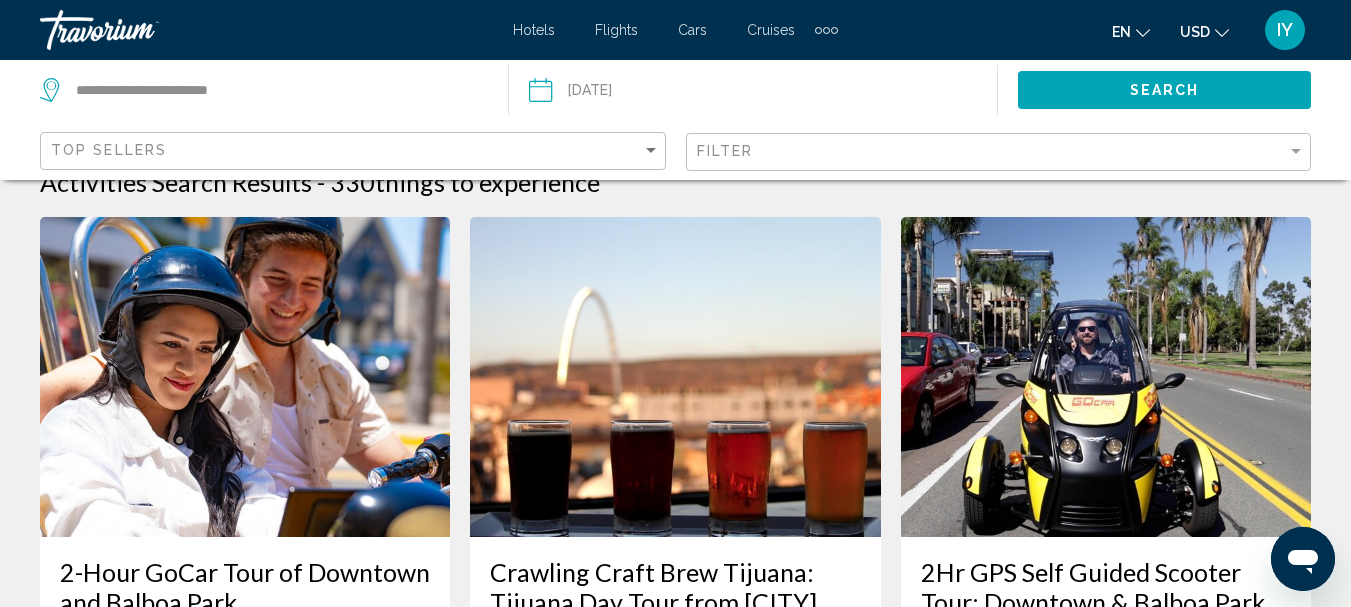 scroll, scrollTop: 0, scrollLeft: 0, axis: both 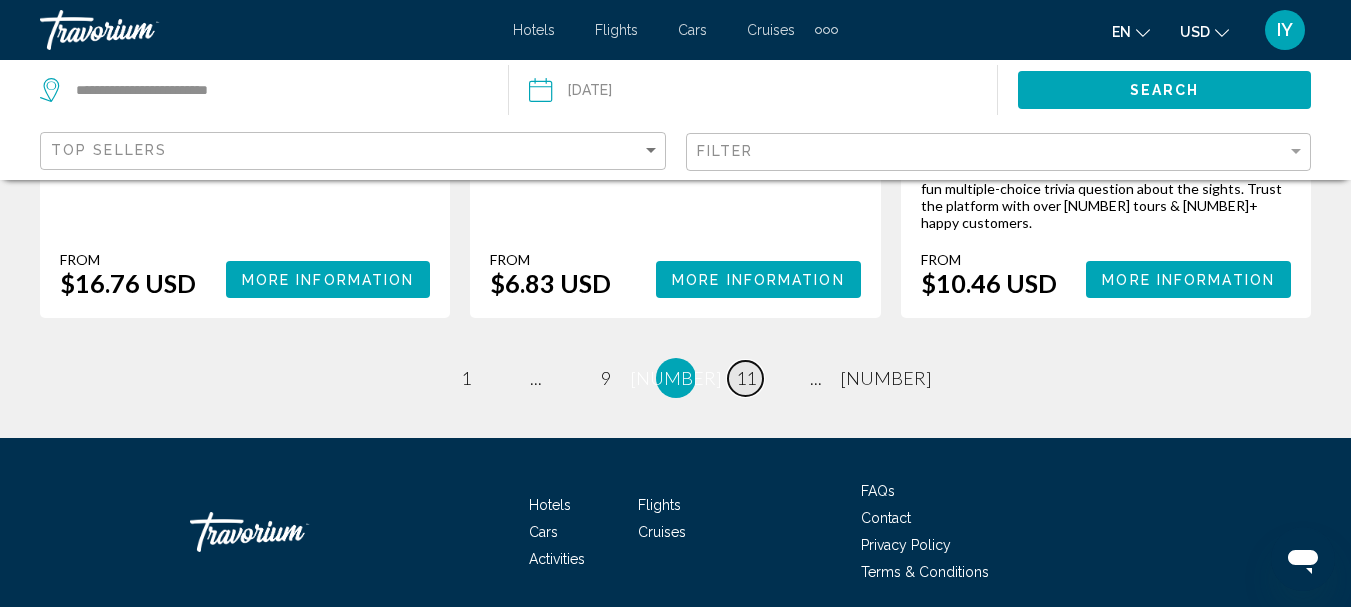 click on "11" at bounding box center (466, 378) 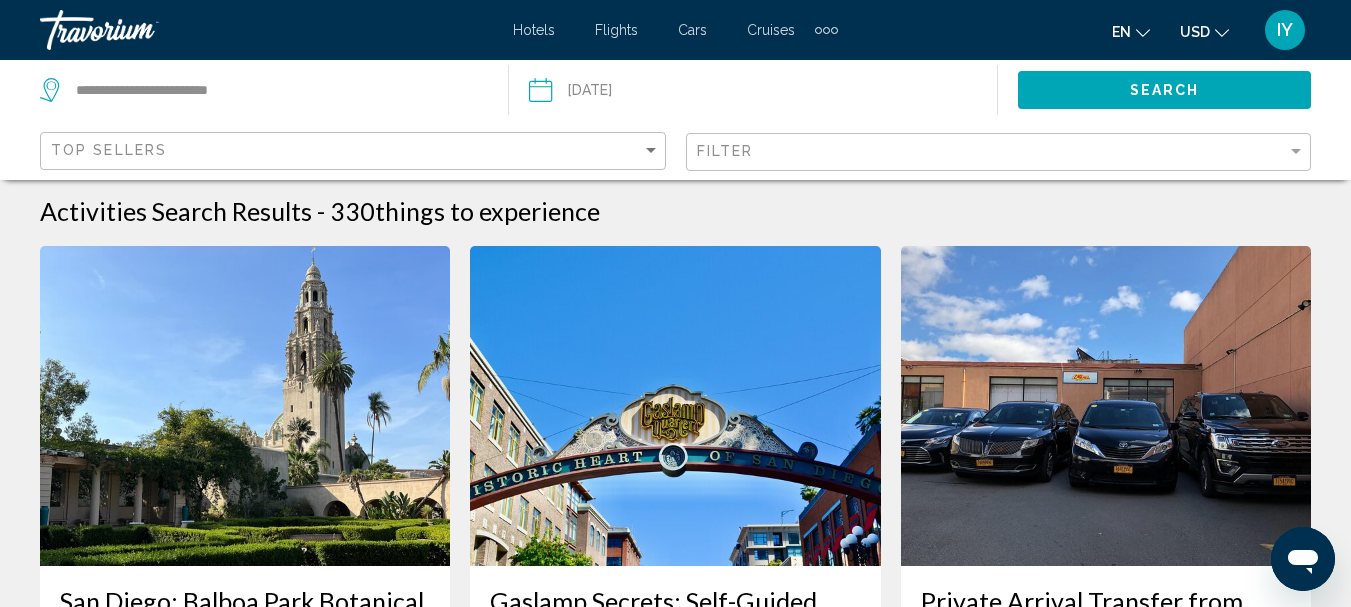 scroll, scrollTop: 0, scrollLeft: 0, axis: both 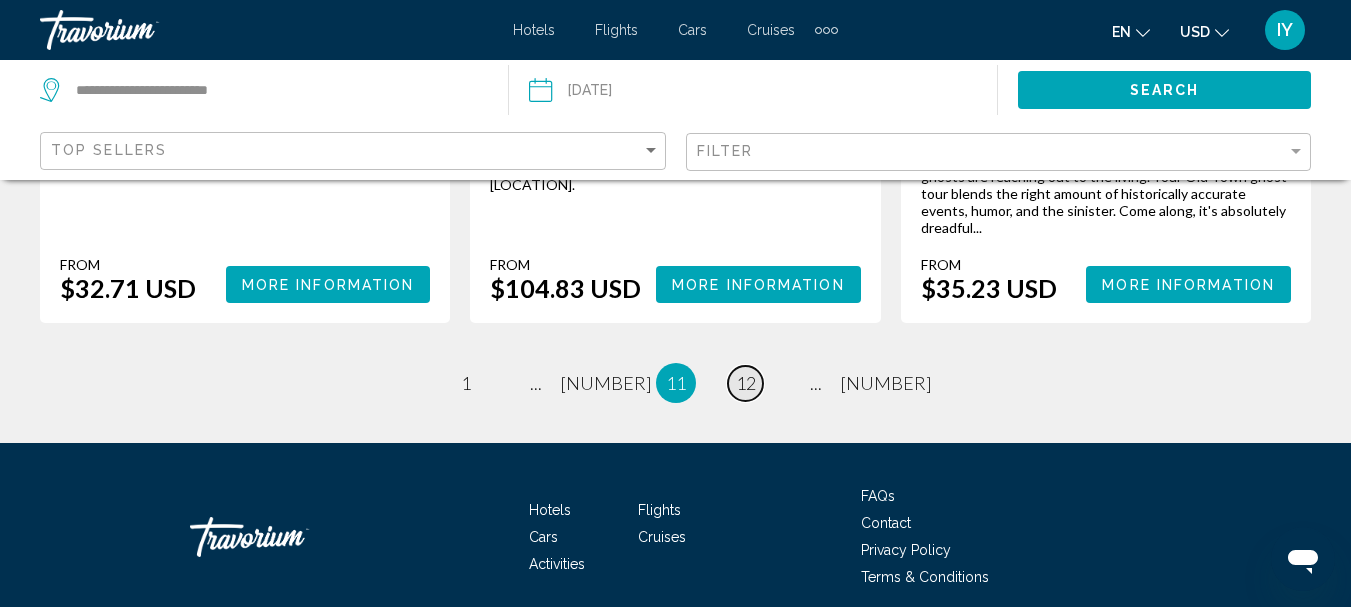 click on "12" at bounding box center (466, 383) 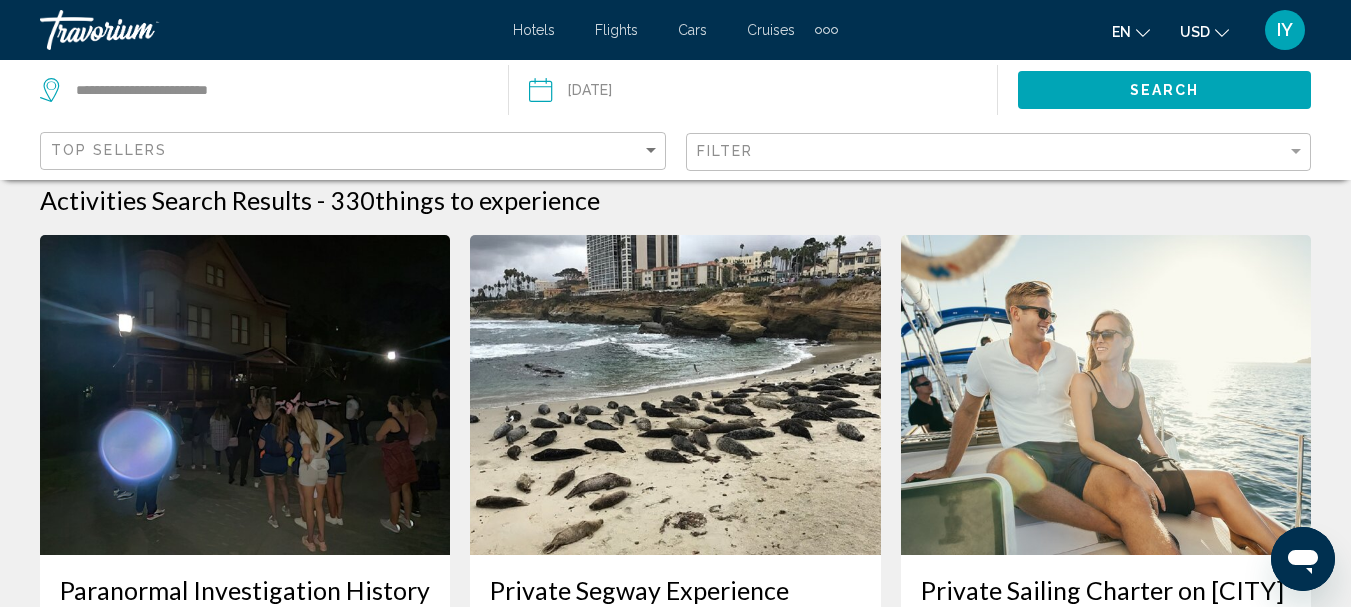 scroll, scrollTop: 0, scrollLeft: 0, axis: both 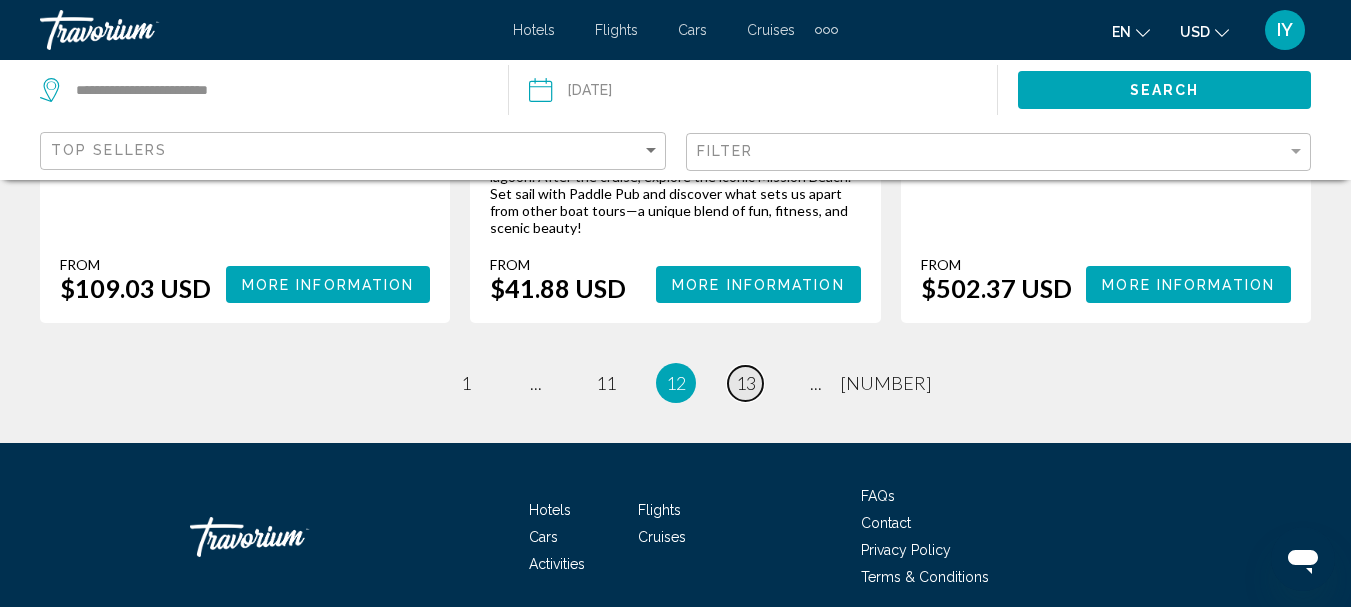 click on "13" at bounding box center [466, 383] 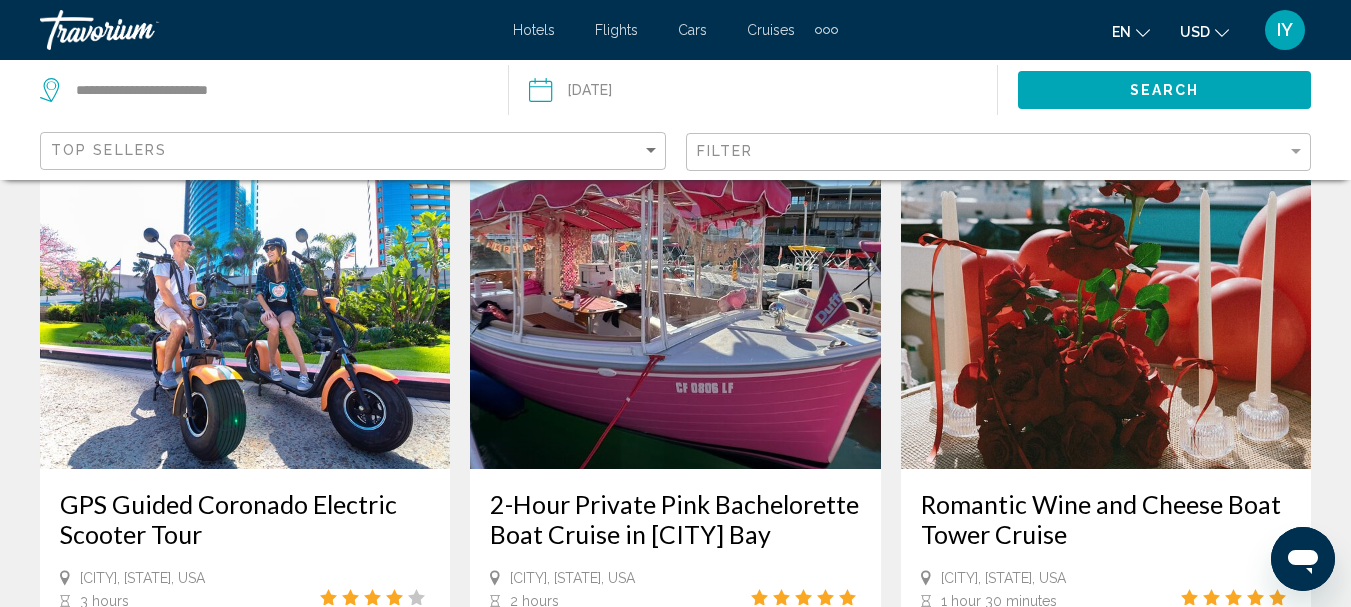 scroll, scrollTop: 0, scrollLeft: 0, axis: both 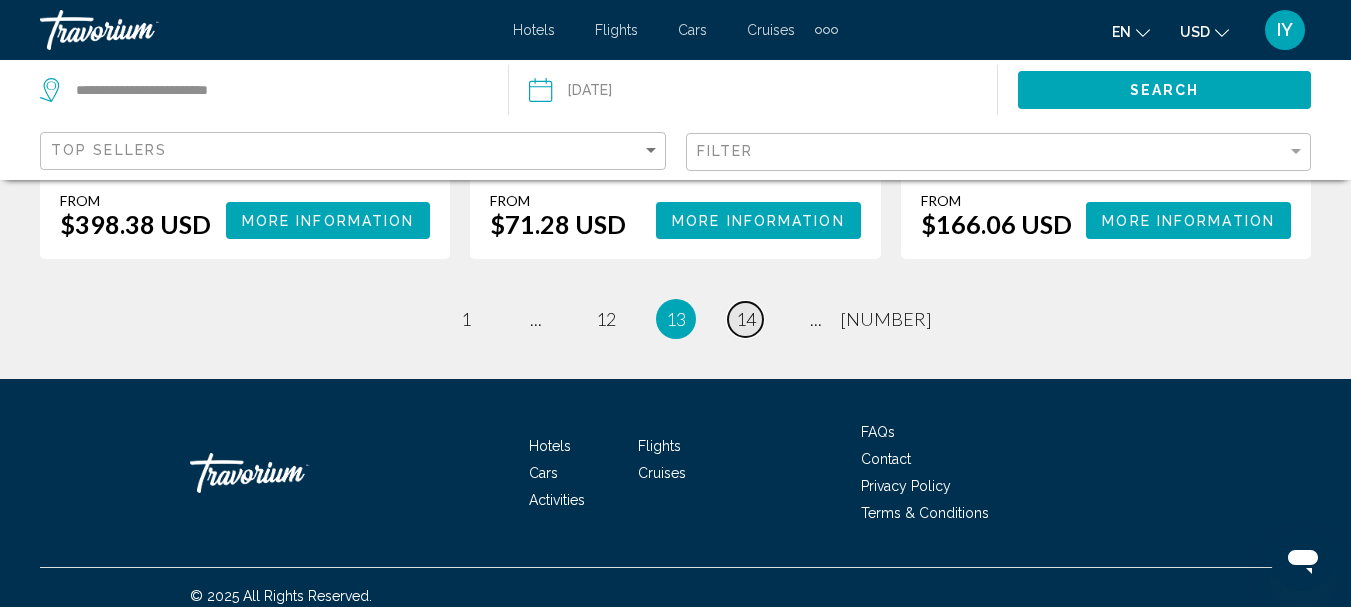 click on "14" at bounding box center [466, 319] 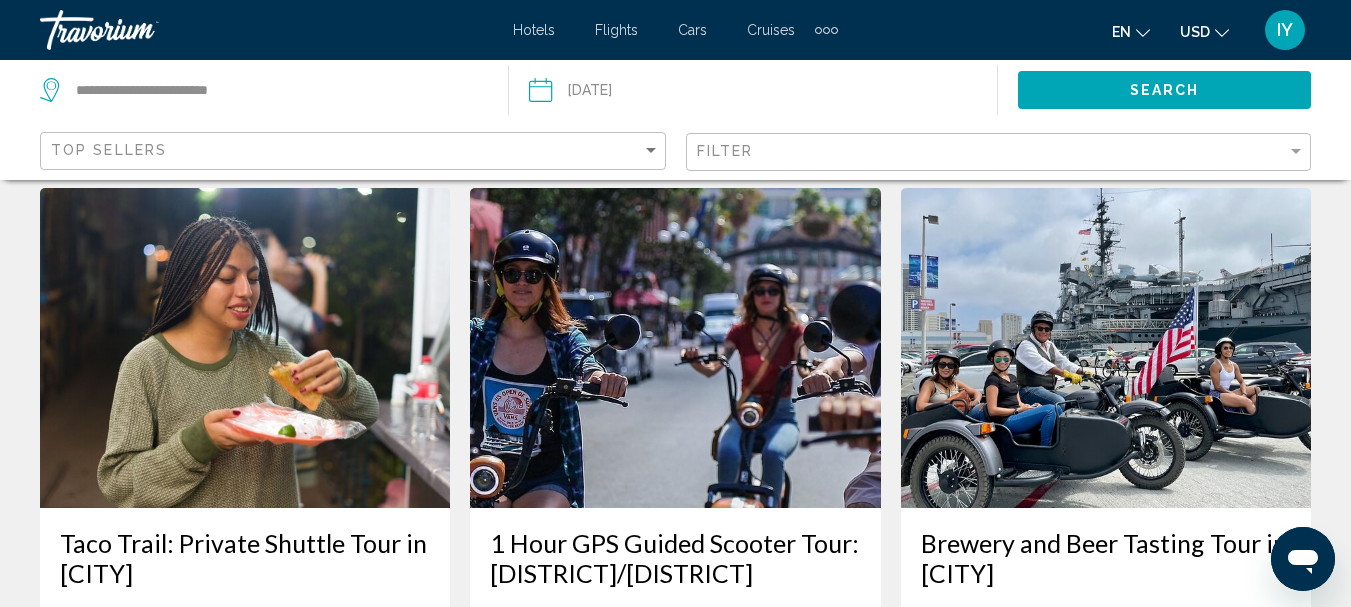 scroll, scrollTop: 0, scrollLeft: 0, axis: both 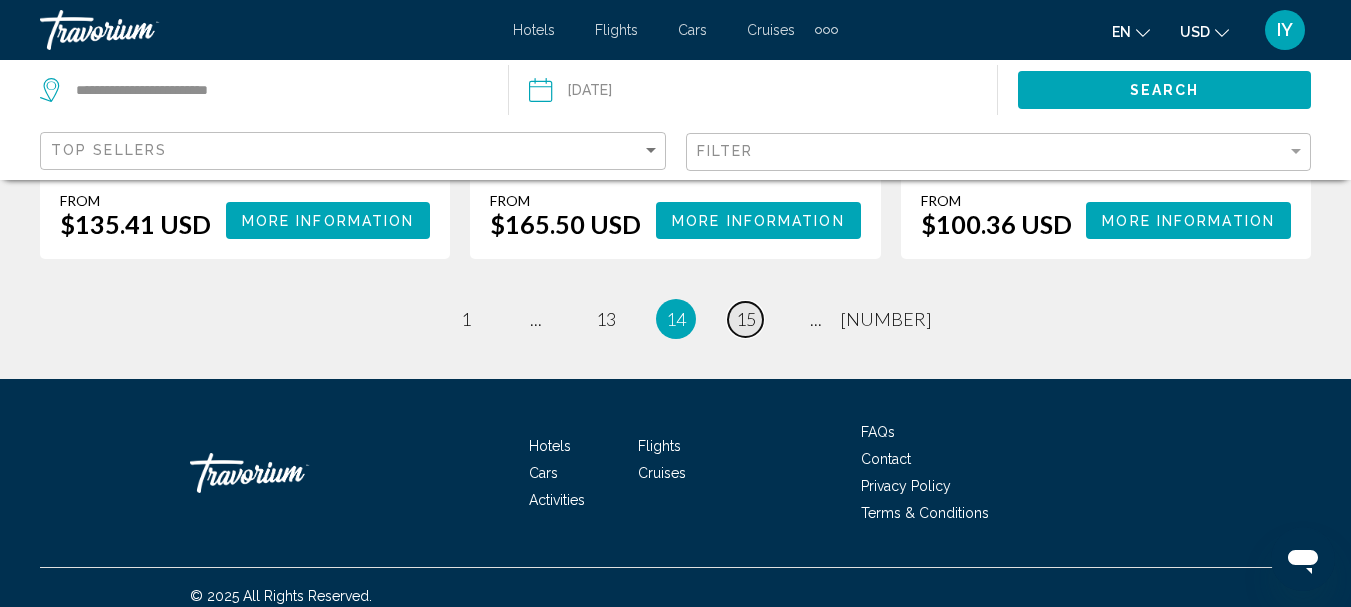 click on "15" at bounding box center (466, 319) 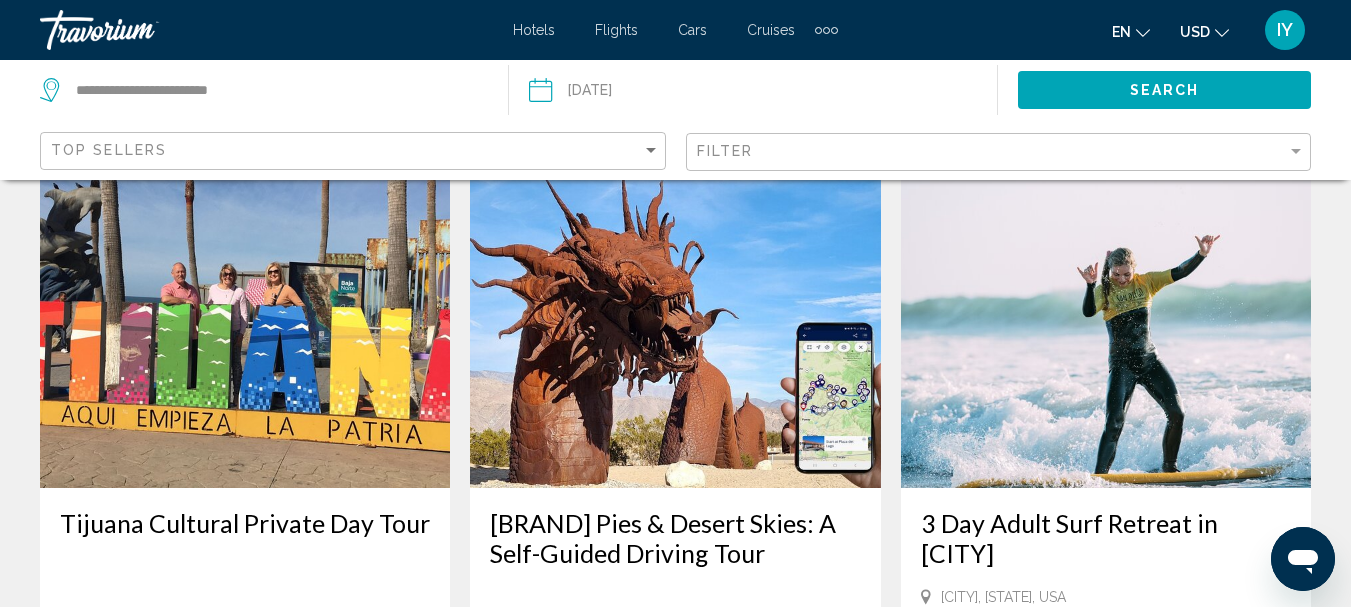 scroll, scrollTop: 1010, scrollLeft: 0, axis: vertical 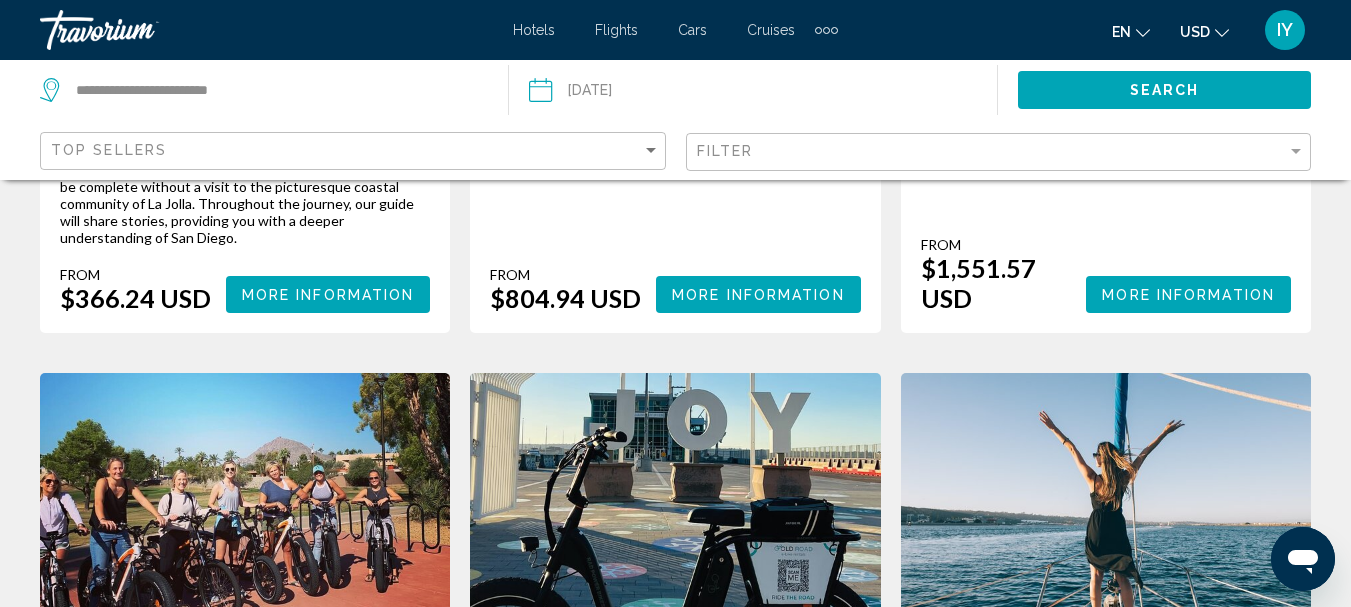 click on "16" at bounding box center [466, 1294] 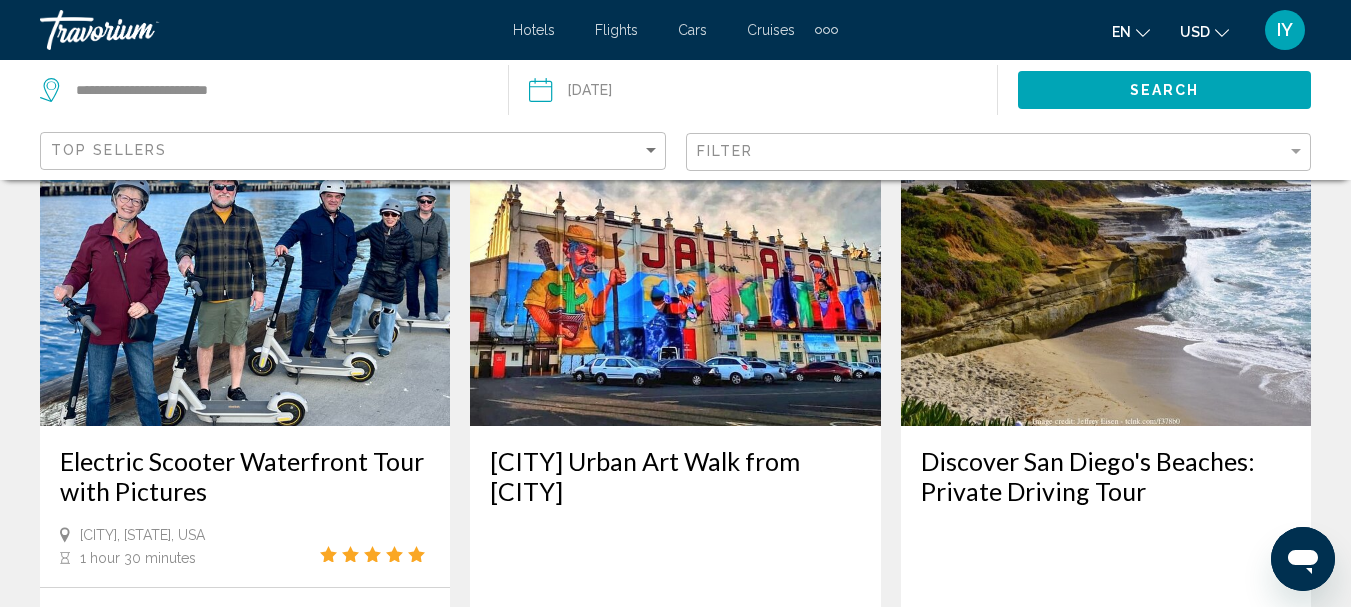 scroll, scrollTop: 0, scrollLeft: 0, axis: both 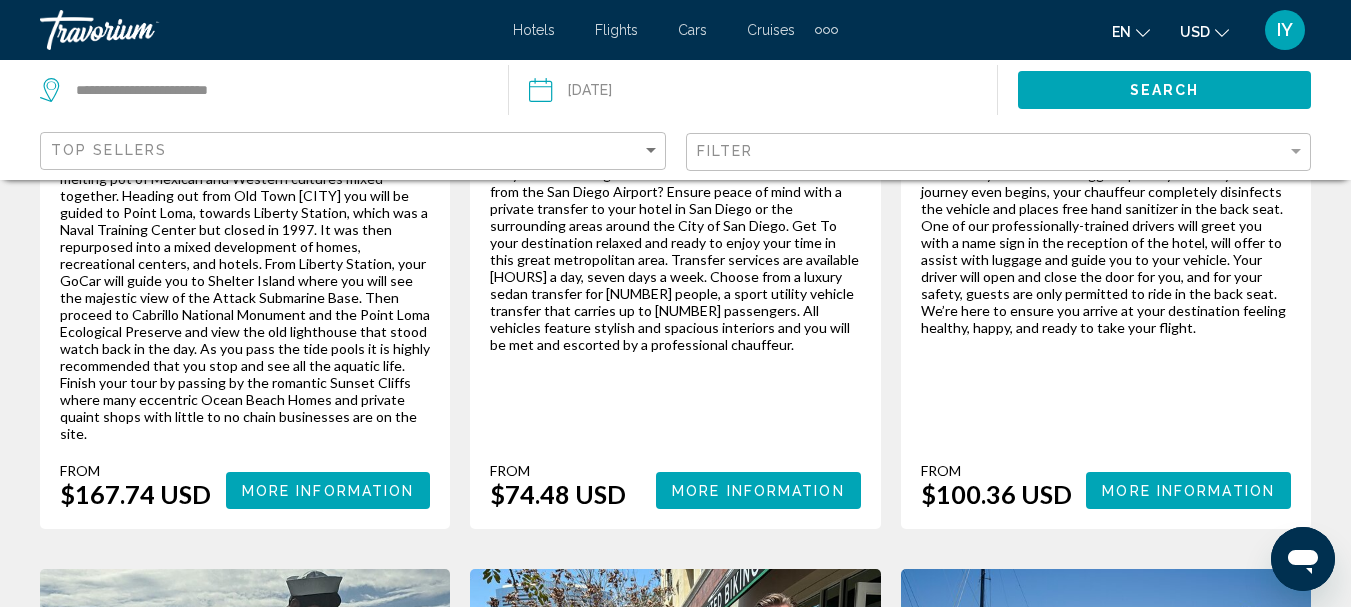 click on "17" at bounding box center [466, 1524] 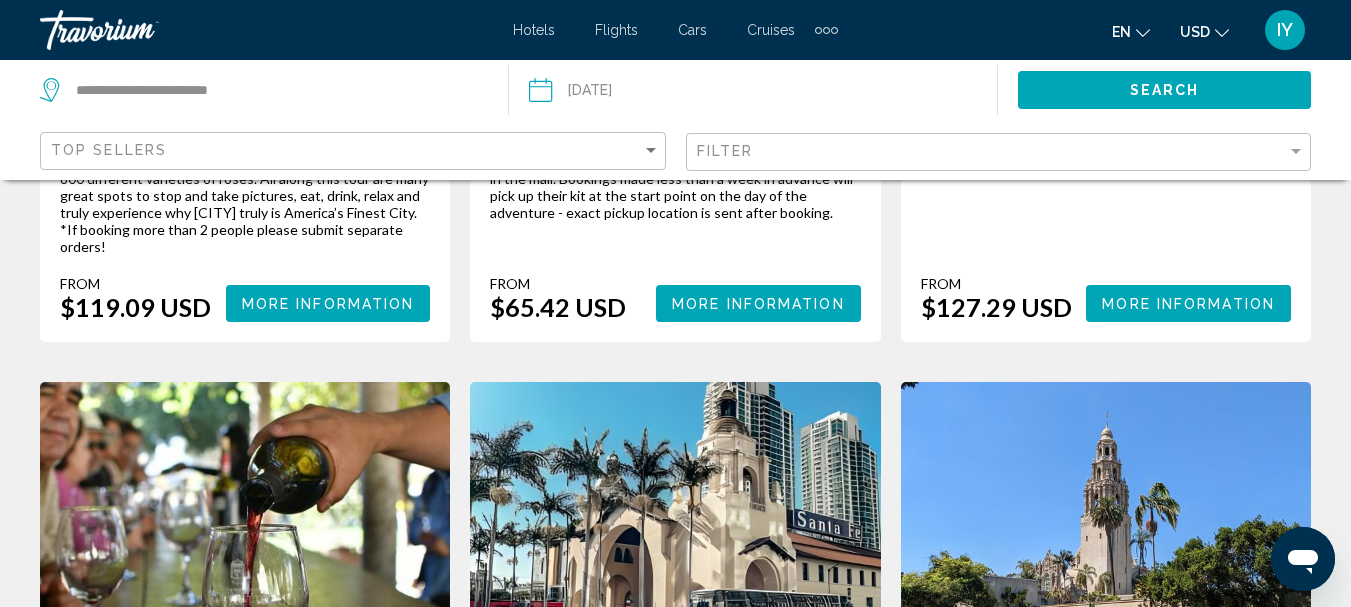 scroll, scrollTop: 883, scrollLeft: 0, axis: vertical 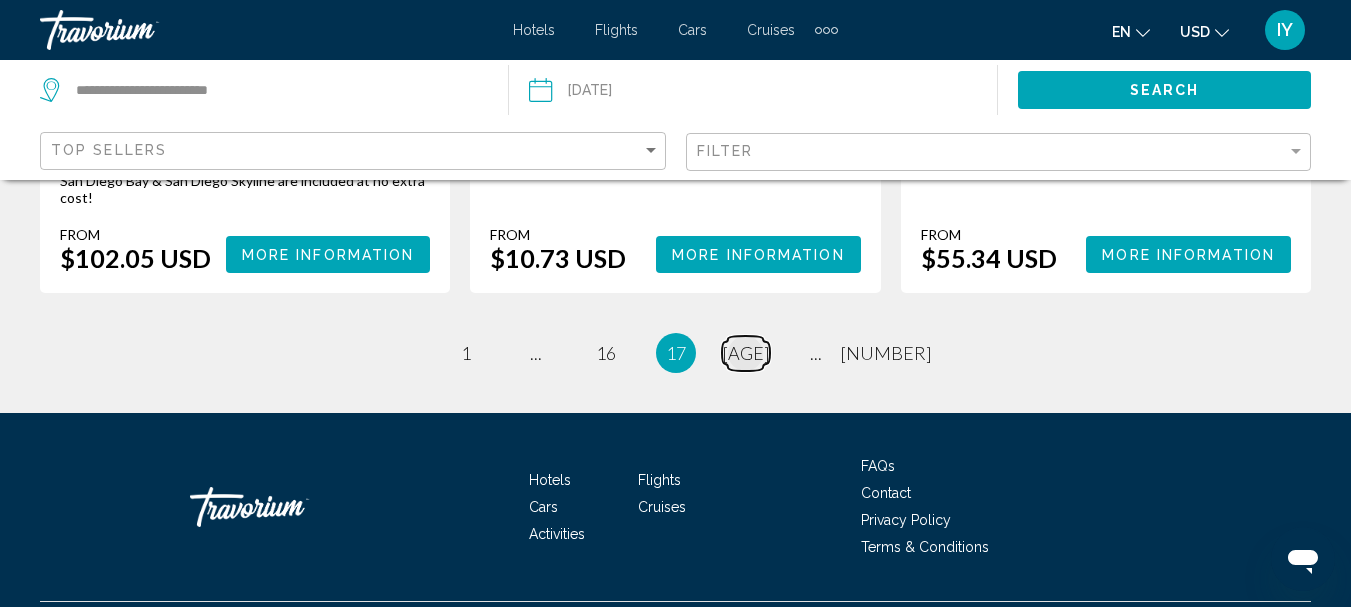 click on "[AGE]" at bounding box center (466, 353) 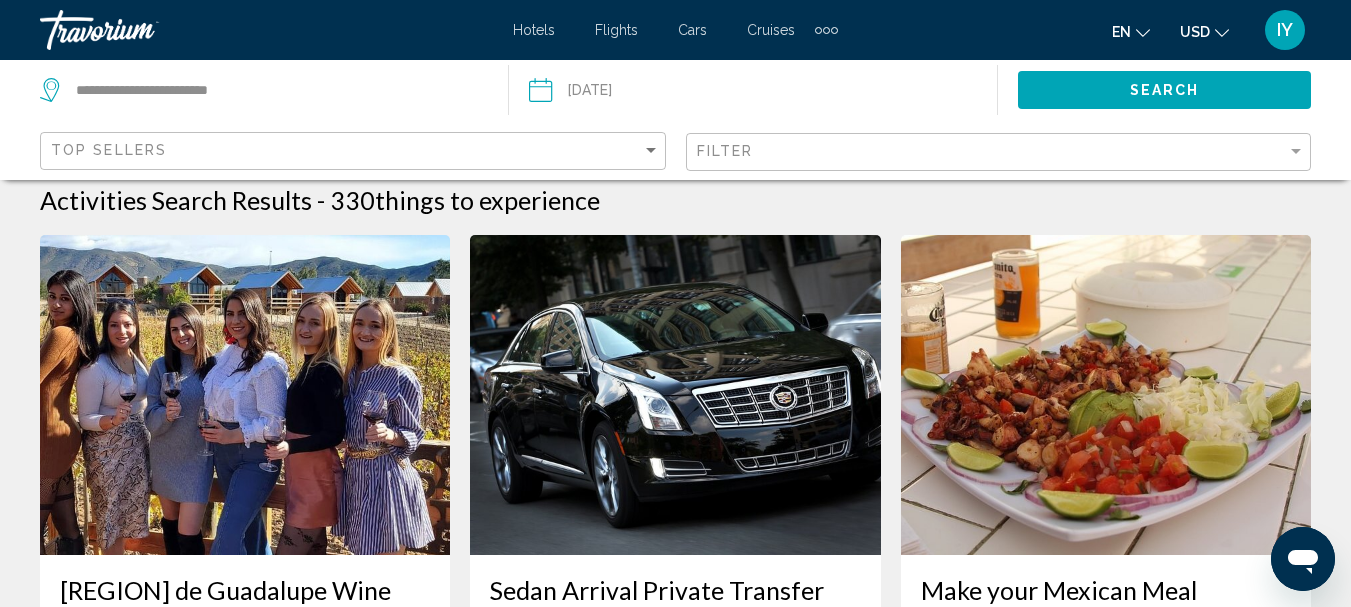 scroll, scrollTop: 0, scrollLeft: 0, axis: both 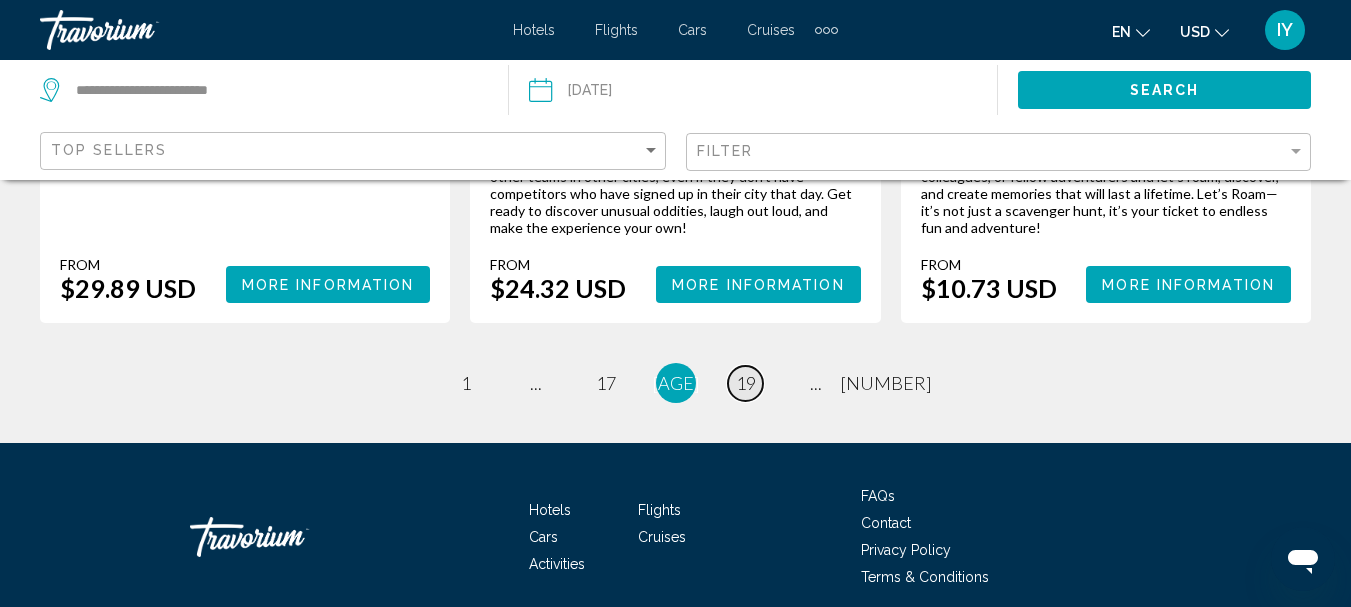 click on "19" at bounding box center (466, 383) 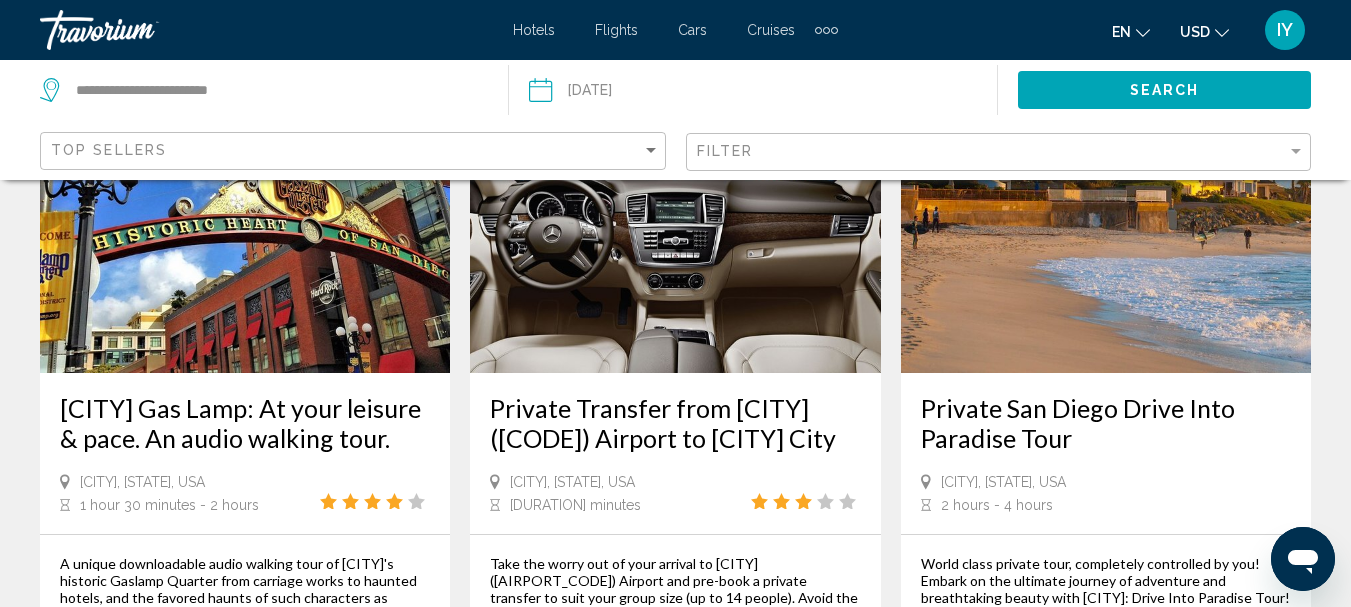 scroll, scrollTop: 0, scrollLeft: 0, axis: both 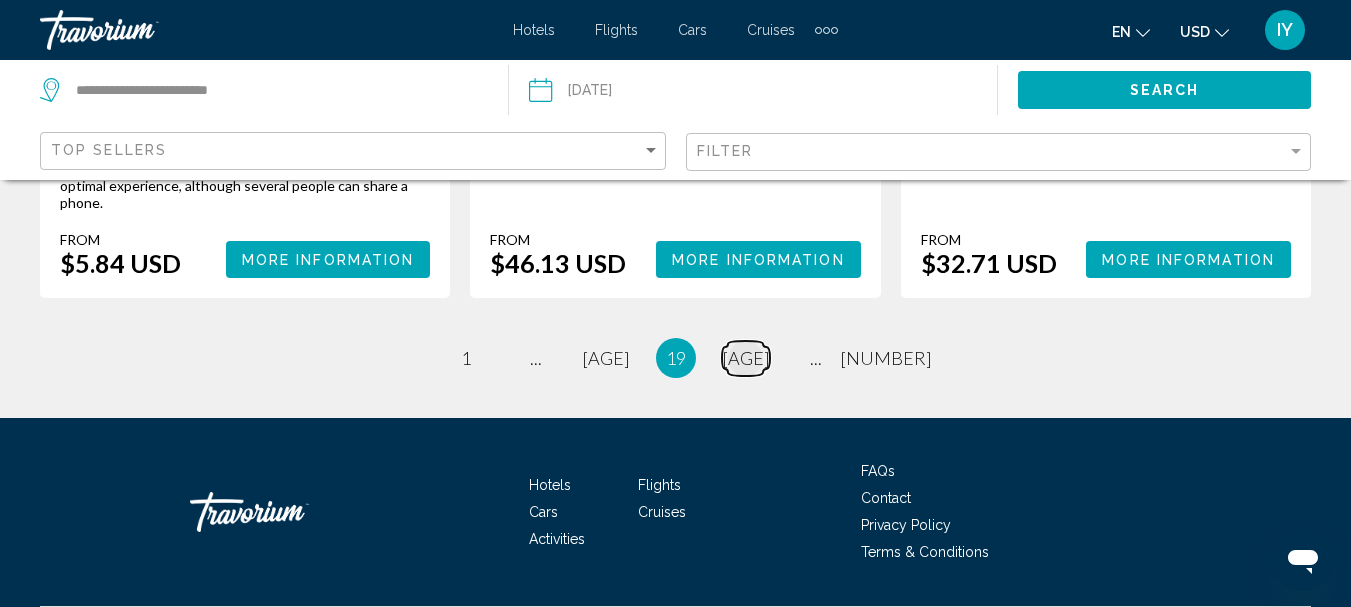 click on "[AGE]" at bounding box center (466, 358) 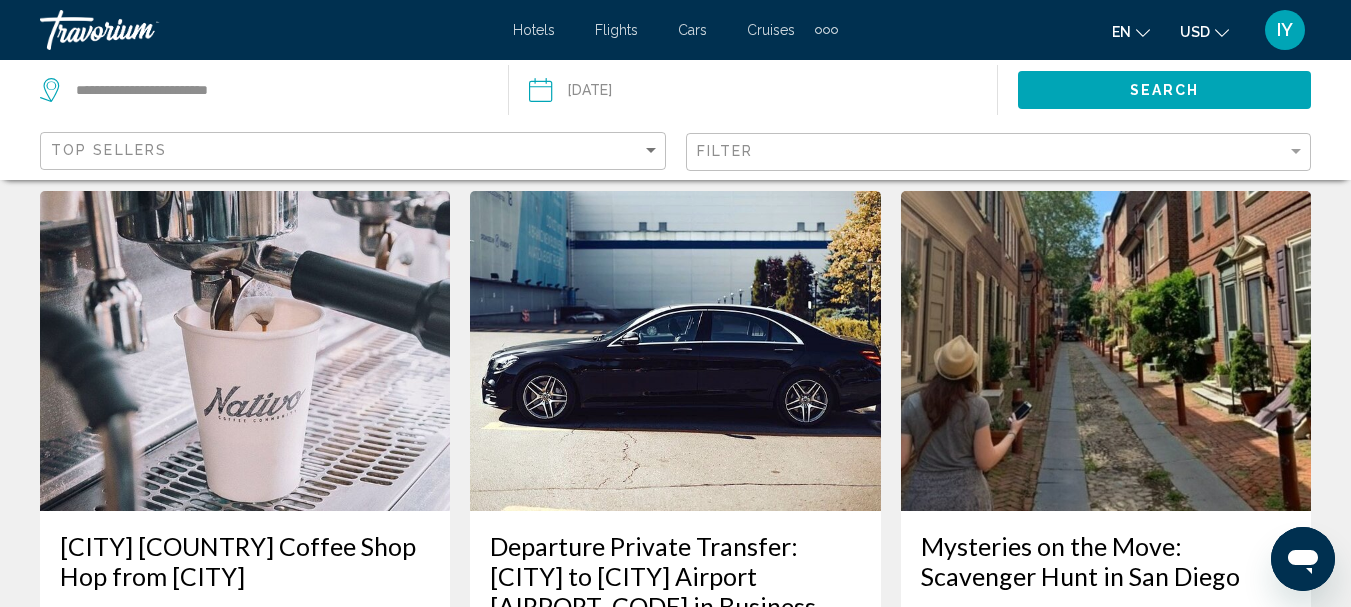 scroll, scrollTop: 0, scrollLeft: 0, axis: both 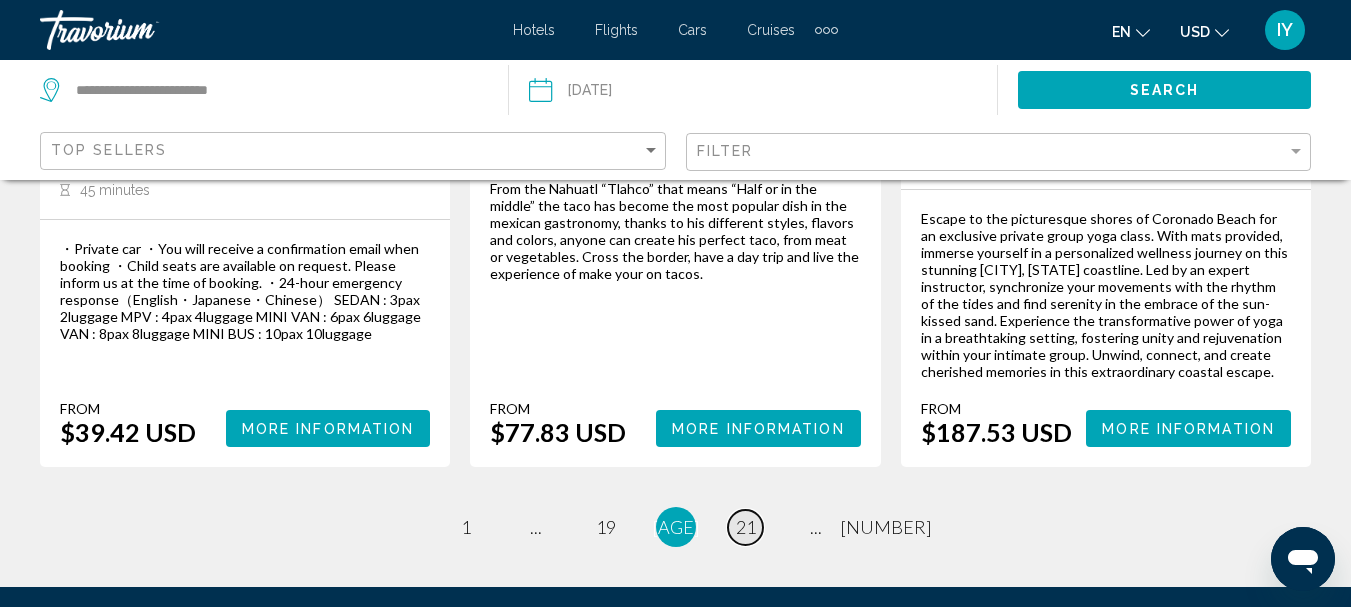 click on "page [NUMBER]" at bounding box center (465, 527) 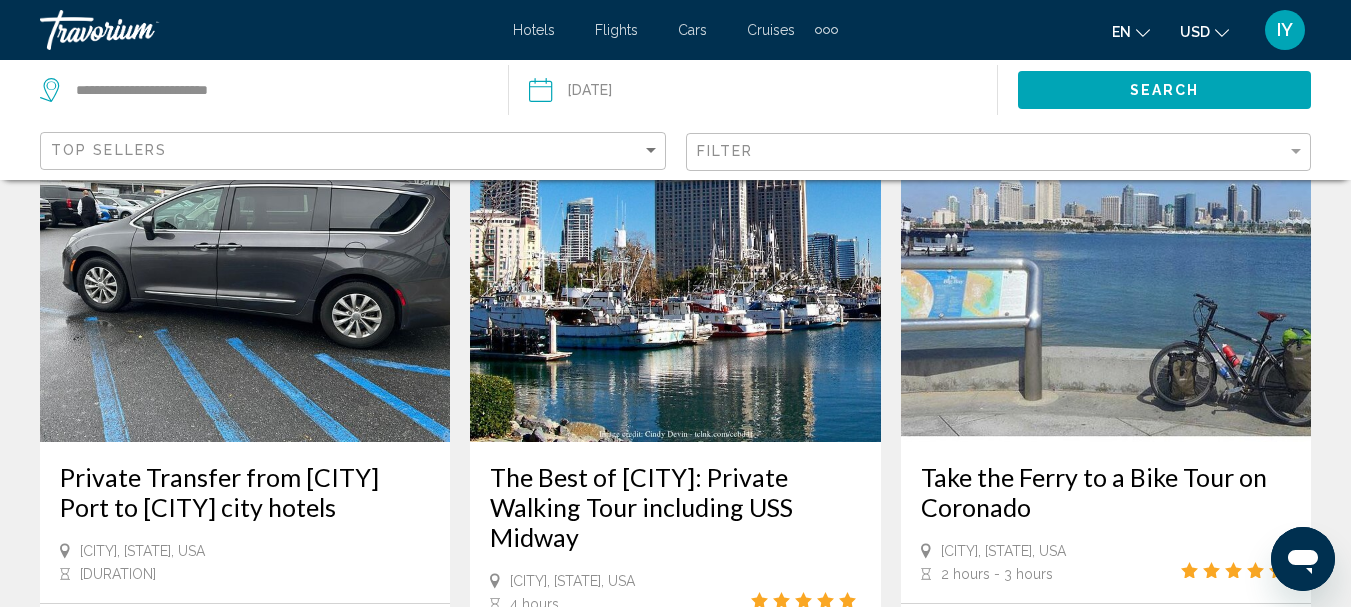 scroll, scrollTop: 0, scrollLeft: 0, axis: both 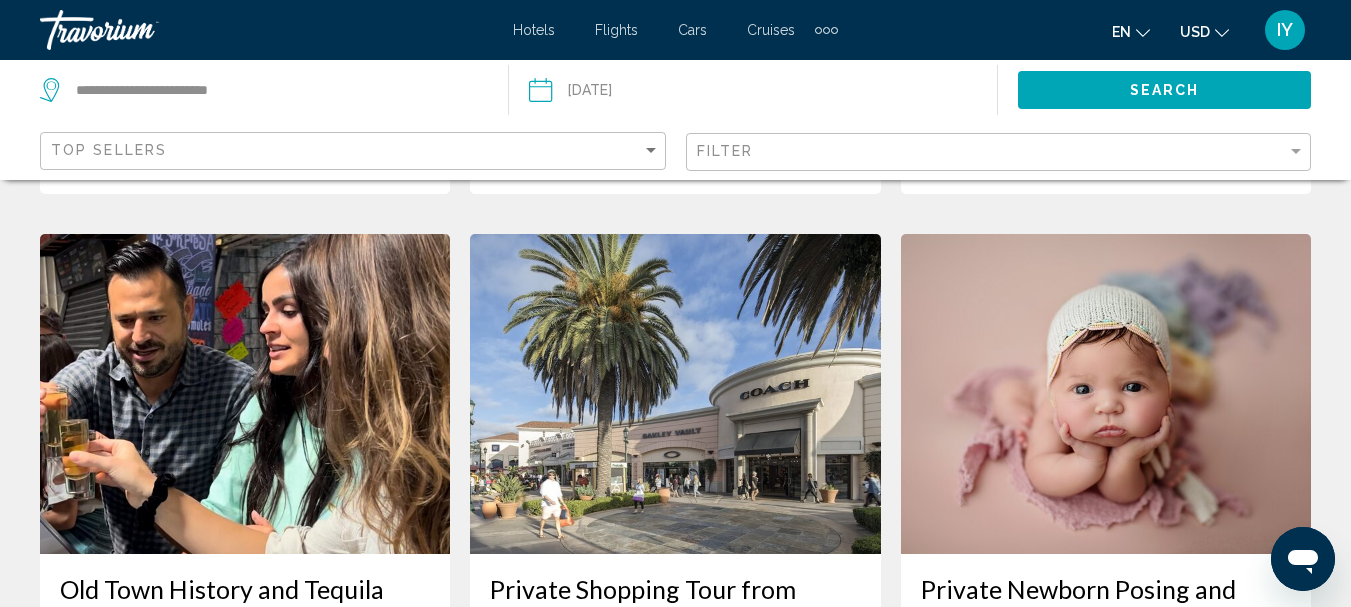 click on "page  22" at bounding box center (465, 1202) 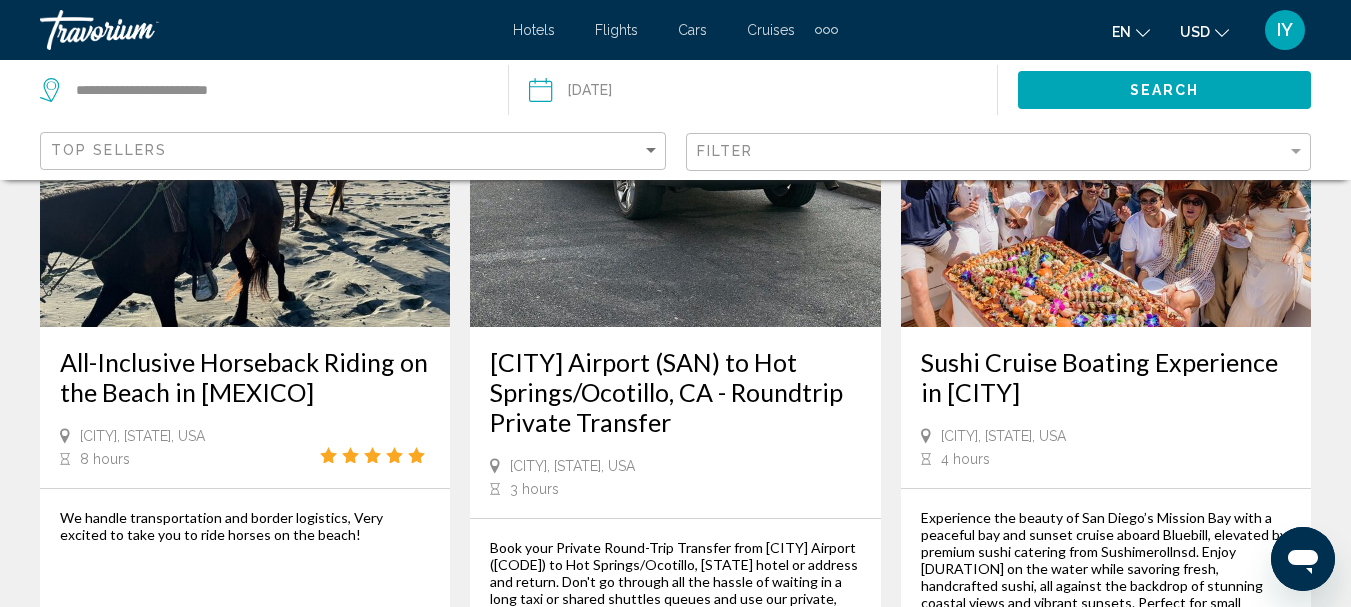 scroll, scrollTop: 0, scrollLeft: 0, axis: both 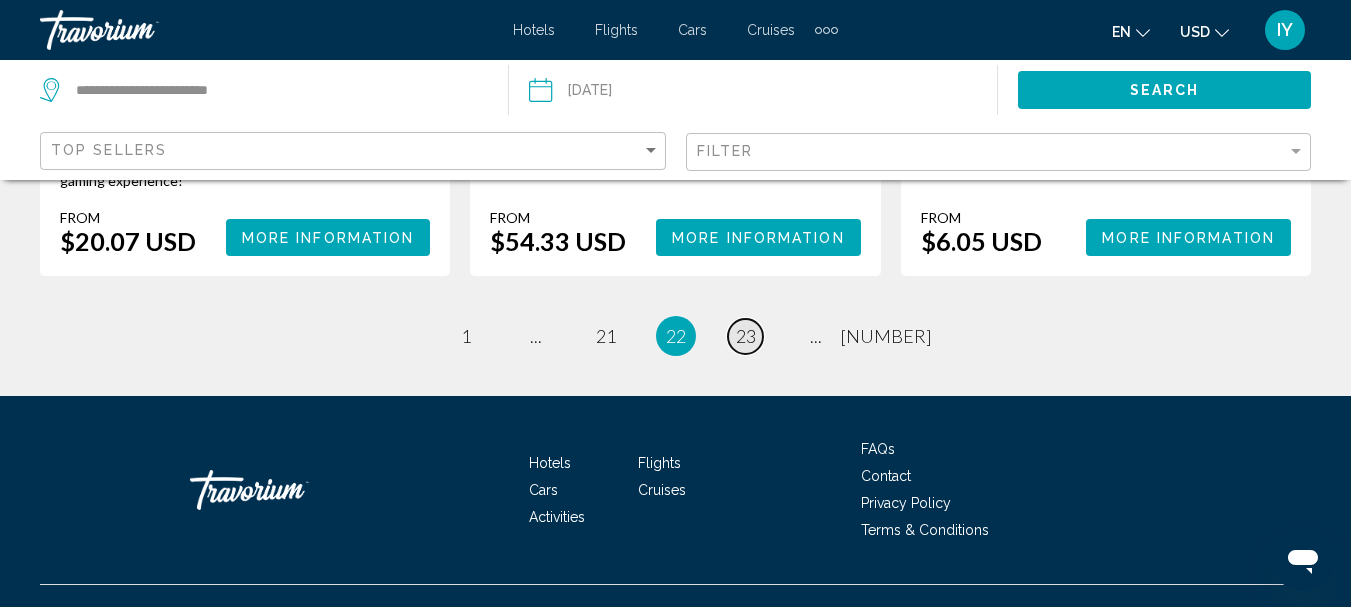 click on "23" at bounding box center (466, 336) 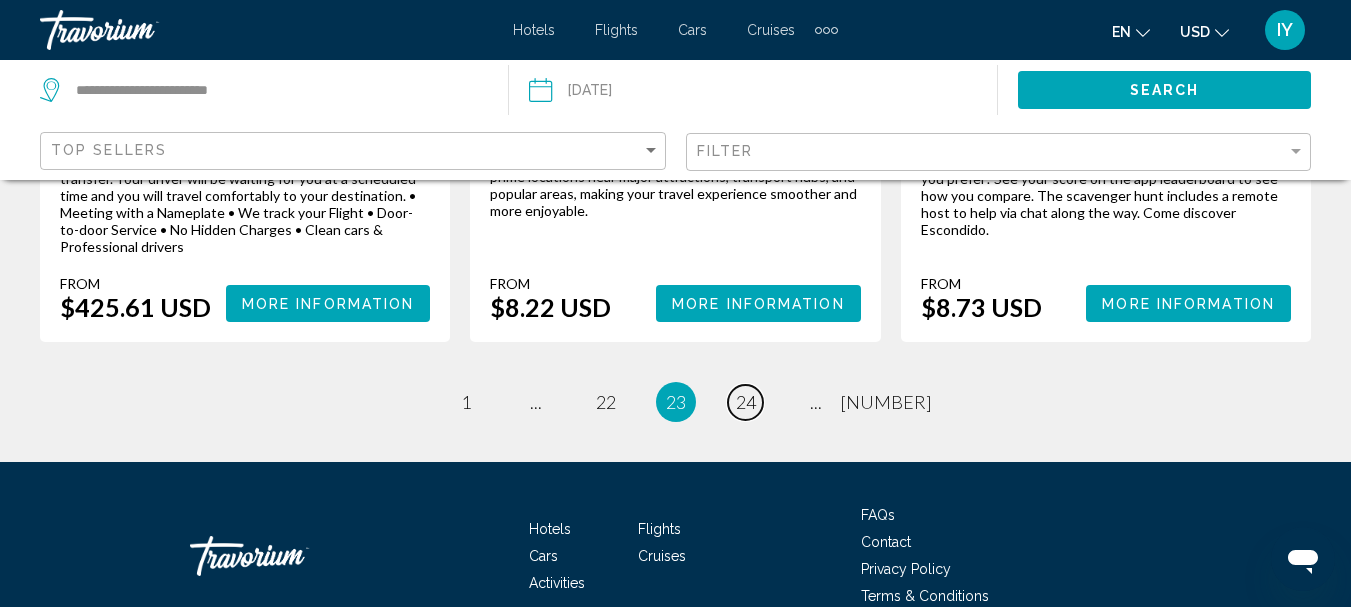 scroll, scrollTop: 3248, scrollLeft: 0, axis: vertical 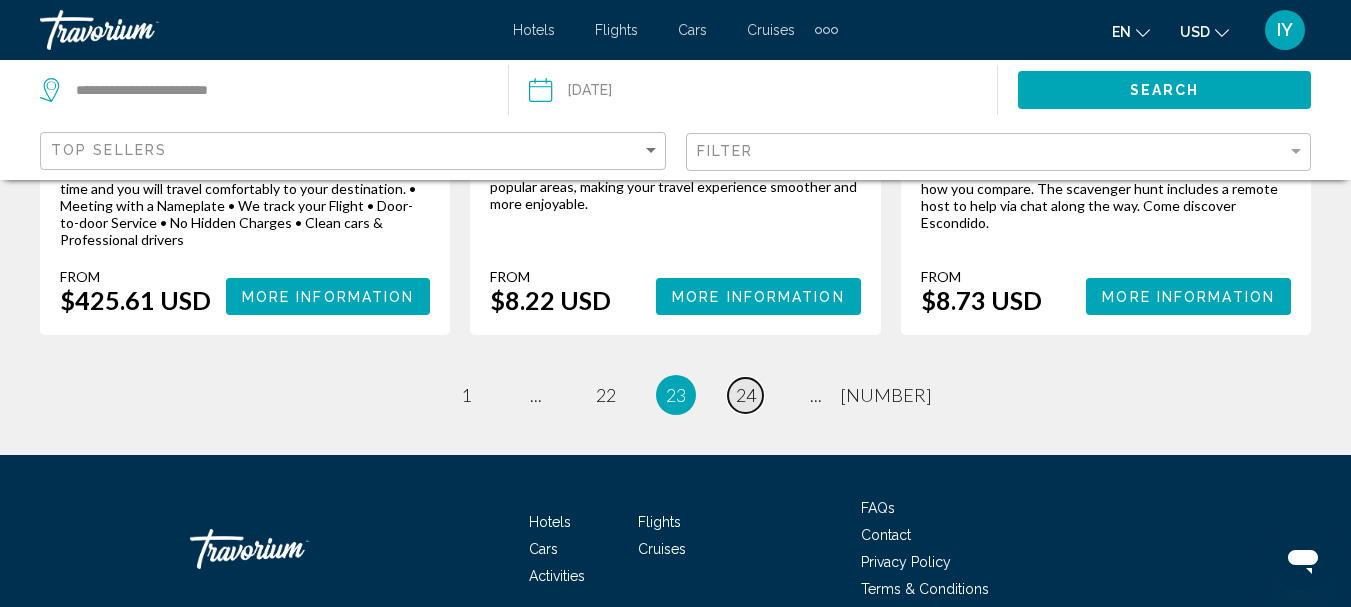 click on "24" at bounding box center [466, 395] 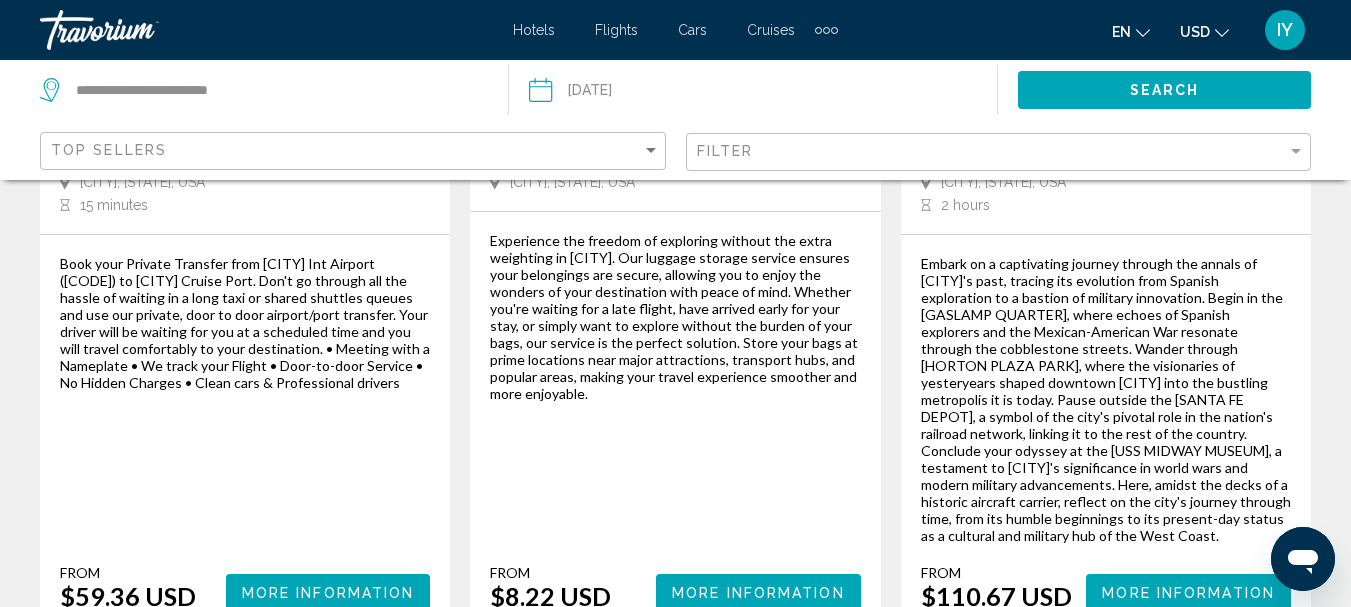 scroll, scrollTop: 3555, scrollLeft: 0, axis: vertical 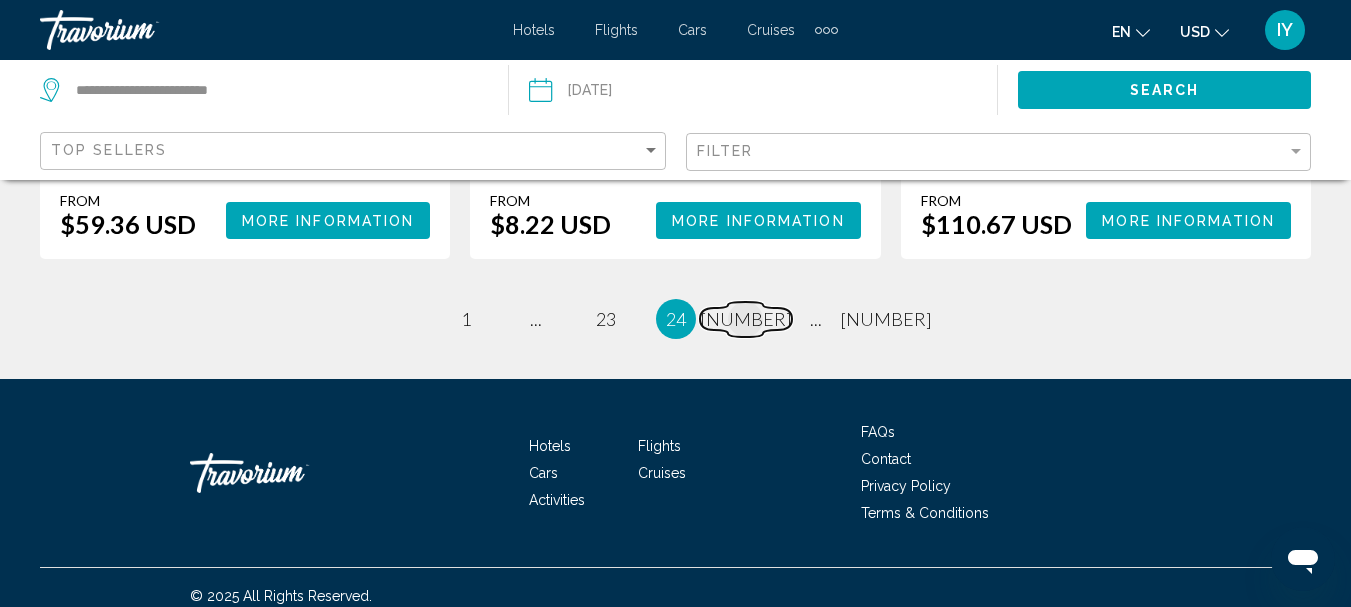 click on "[NUMBER]" at bounding box center (466, 319) 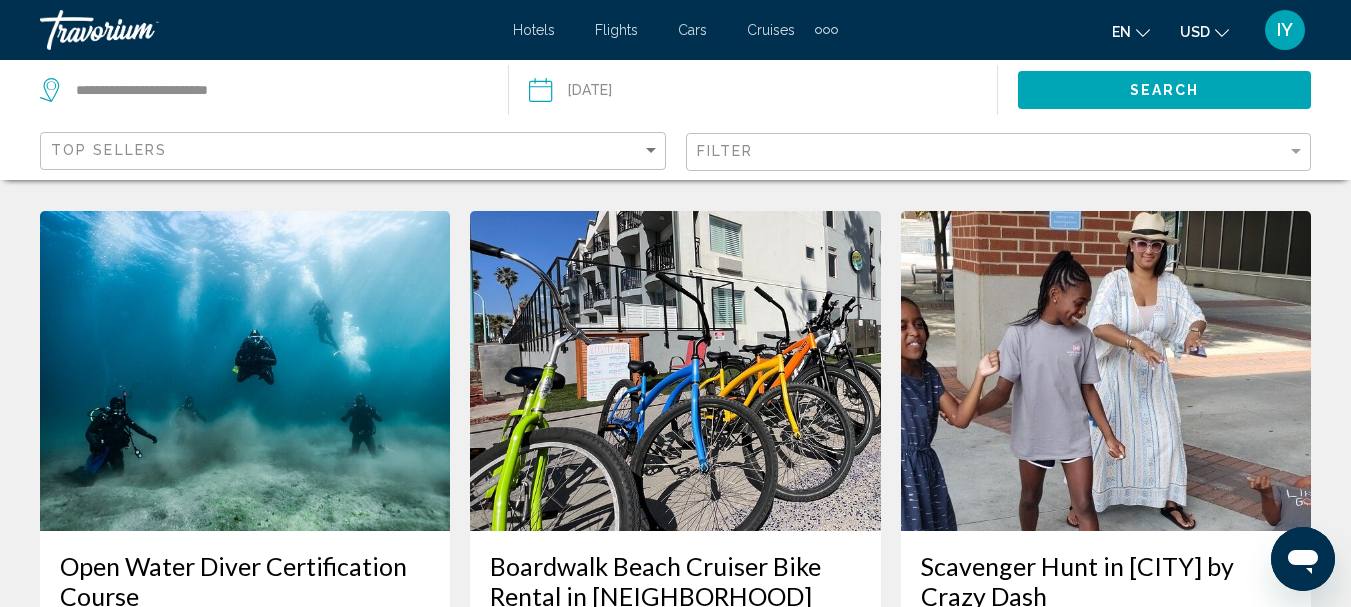 scroll, scrollTop: 999, scrollLeft: 0, axis: vertical 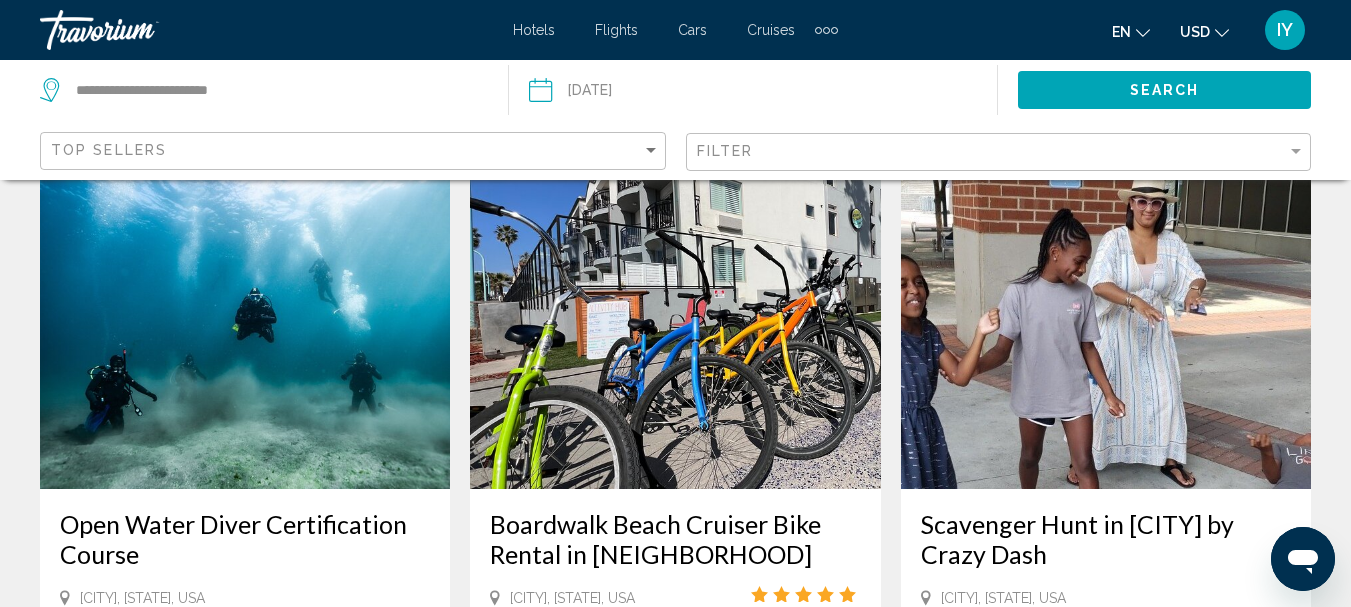 drag, startPoint x: 1345, startPoint y: 212, endPoint x: 1345, endPoint y: 229, distance: 17 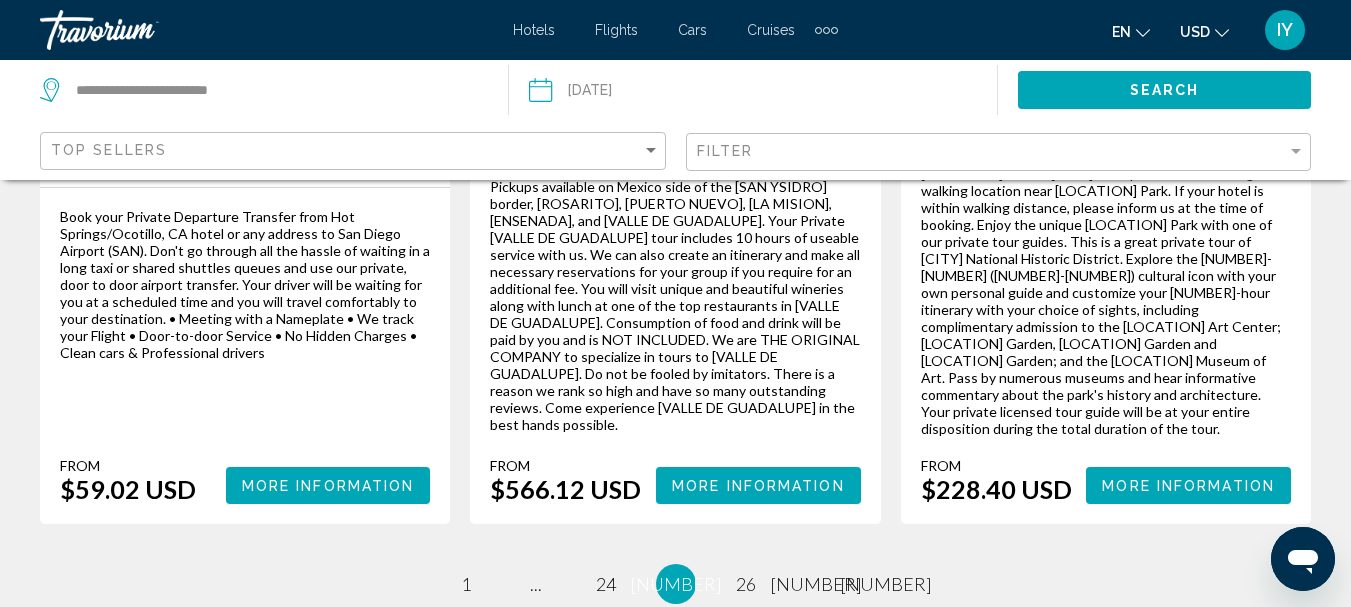 scroll, scrollTop: 3413, scrollLeft: 0, axis: vertical 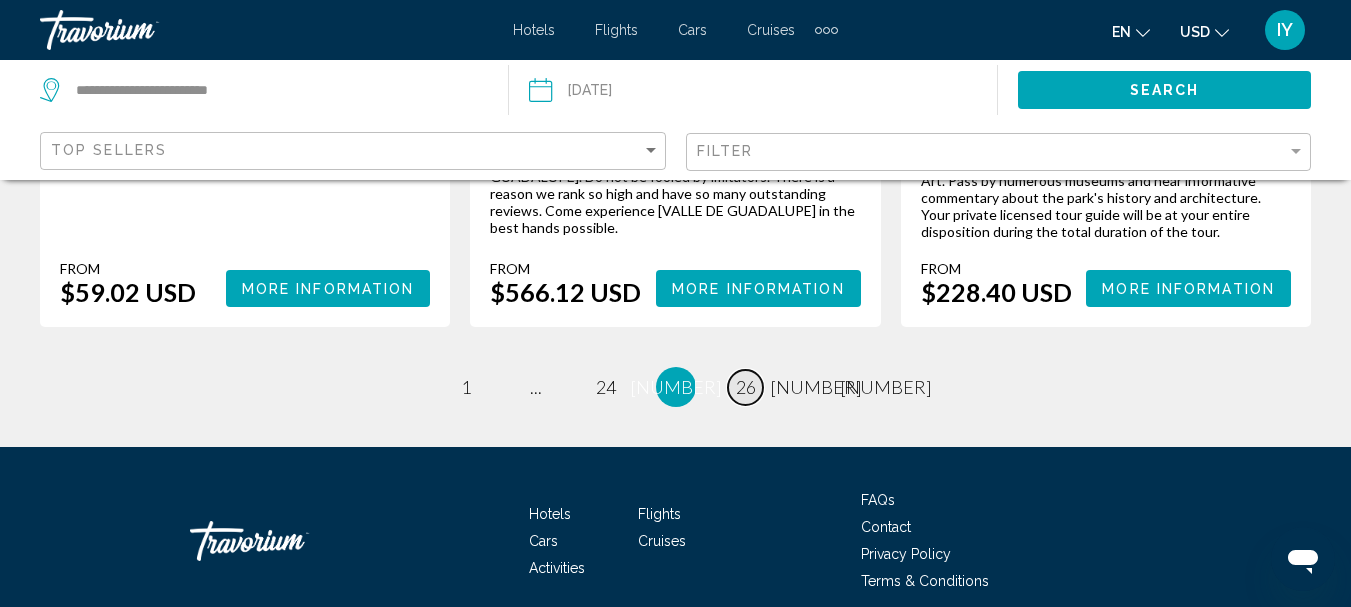 click on "26" at bounding box center (466, 387) 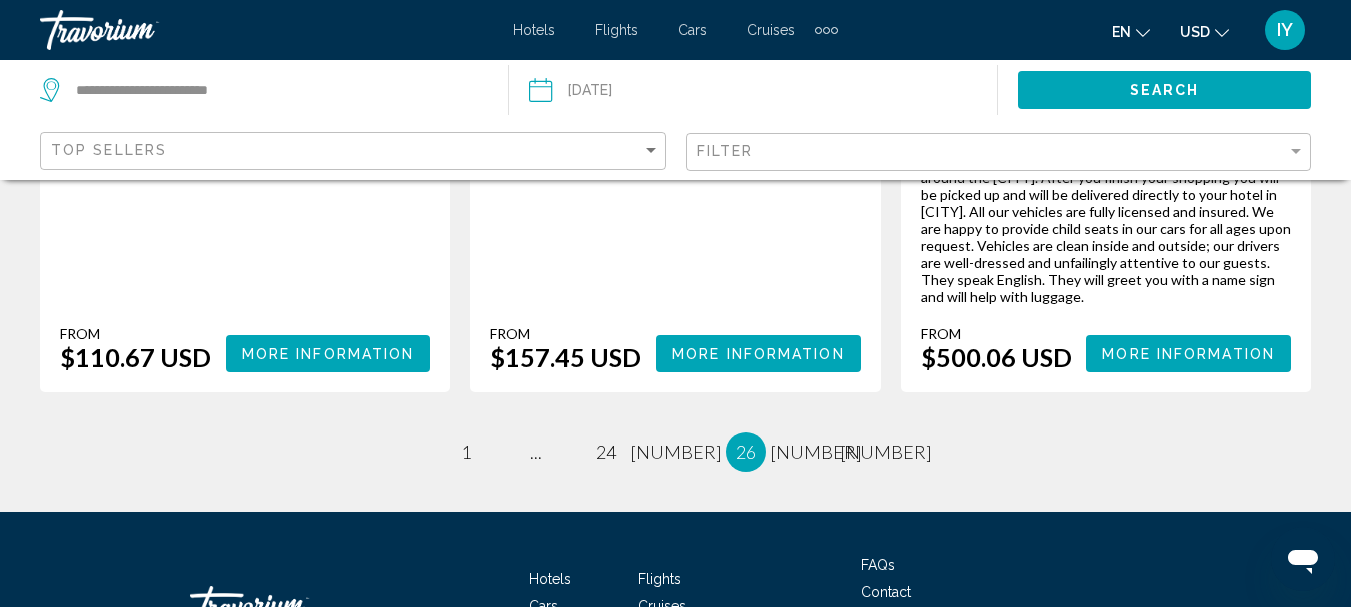 scroll, scrollTop: 3589, scrollLeft: 0, axis: vertical 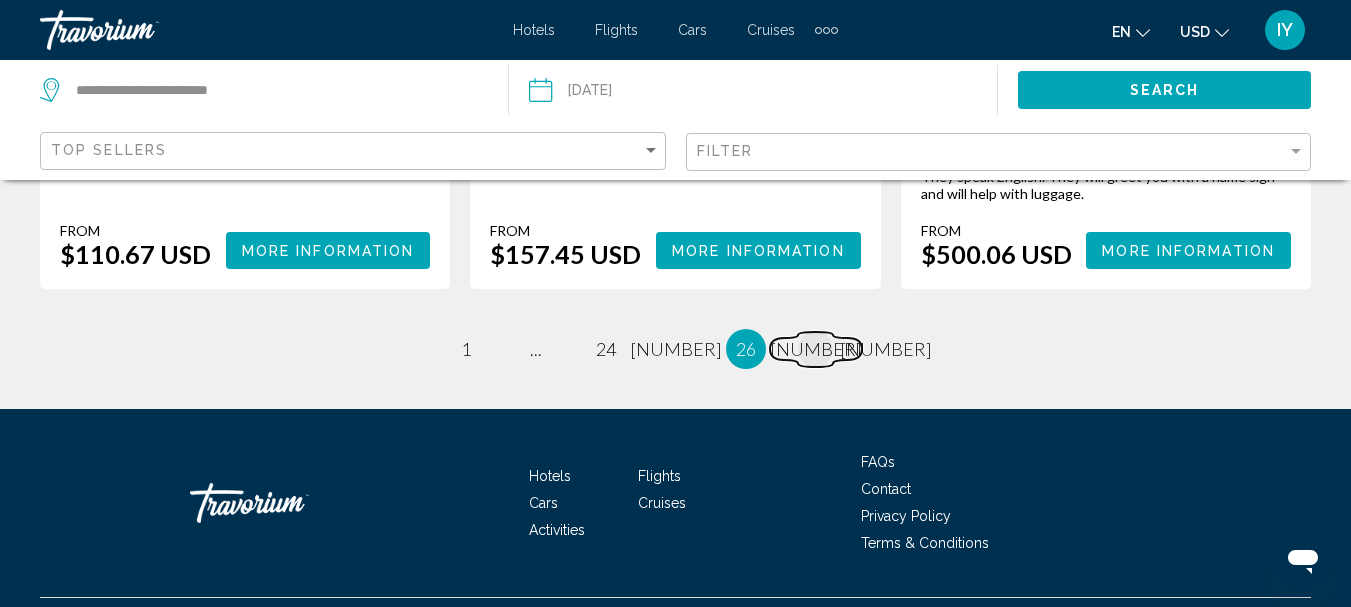 click on "[NUMBER]" at bounding box center (466, 349) 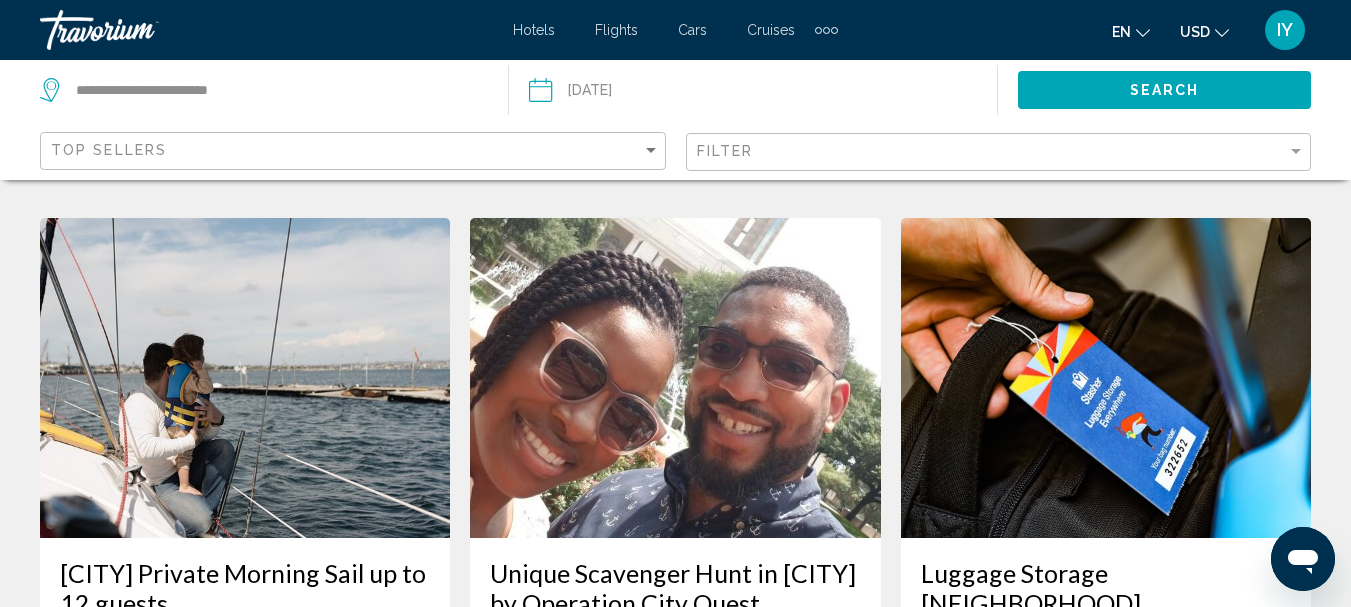 scroll, scrollTop: 1765, scrollLeft: 0, axis: vertical 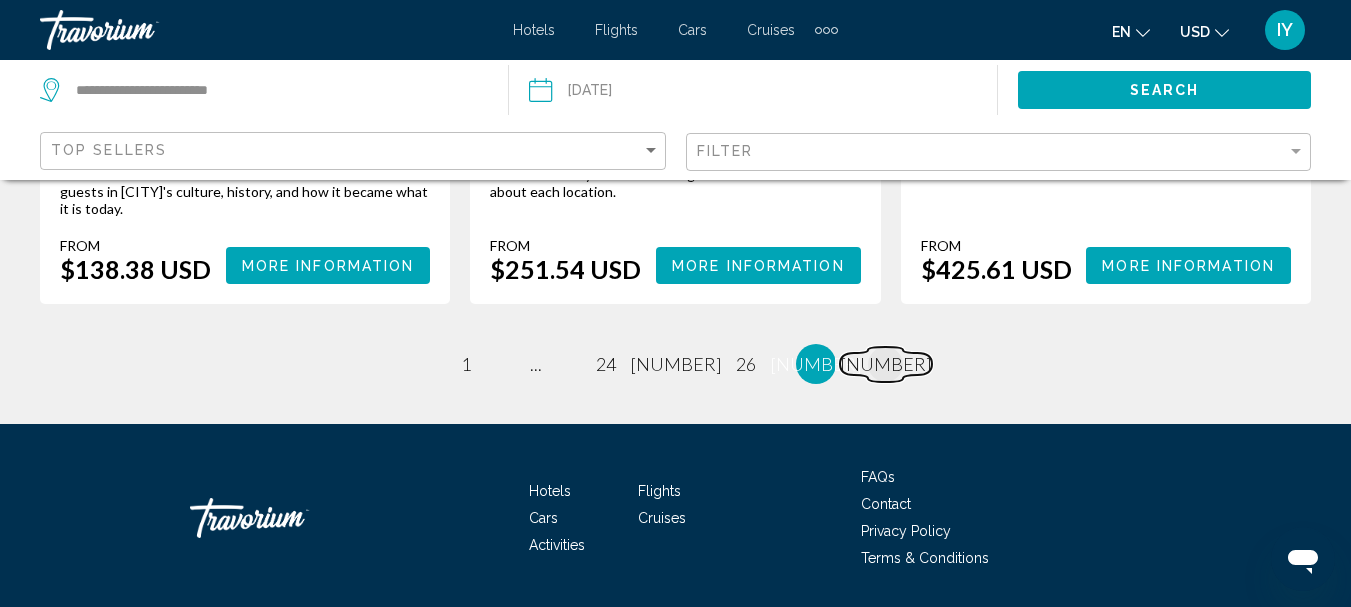 click on "[NUMBER]" at bounding box center [466, 364] 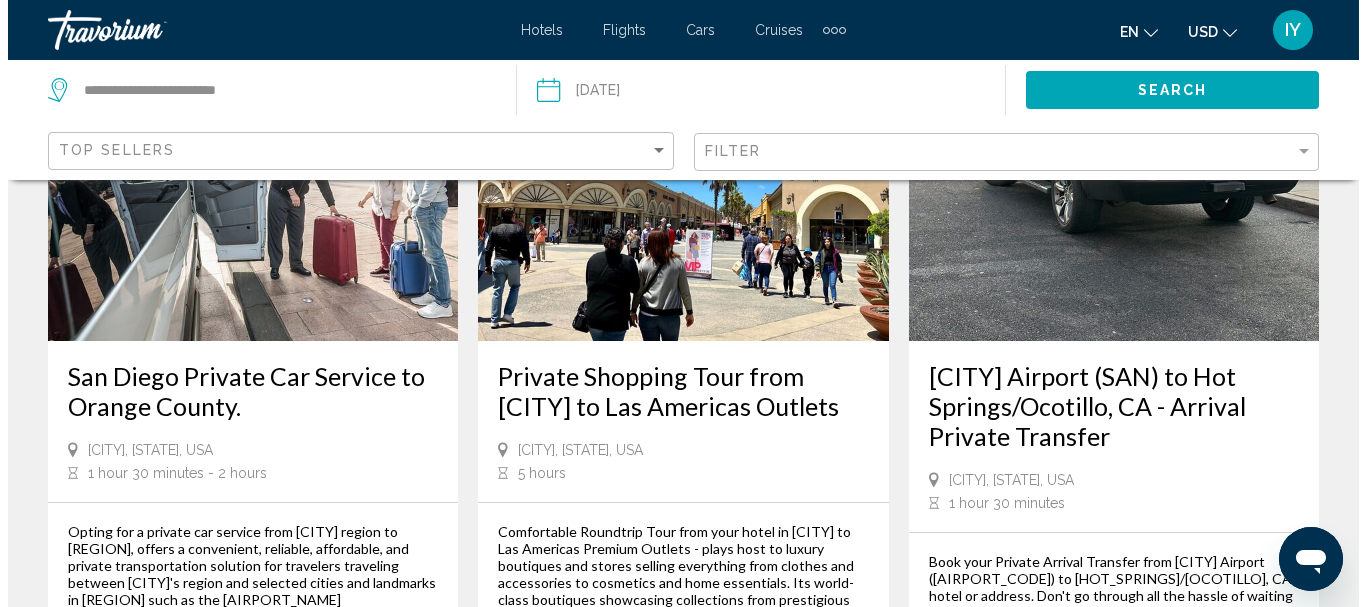 scroll, scrollTop: 0, scrollLeft: 0, axis: both 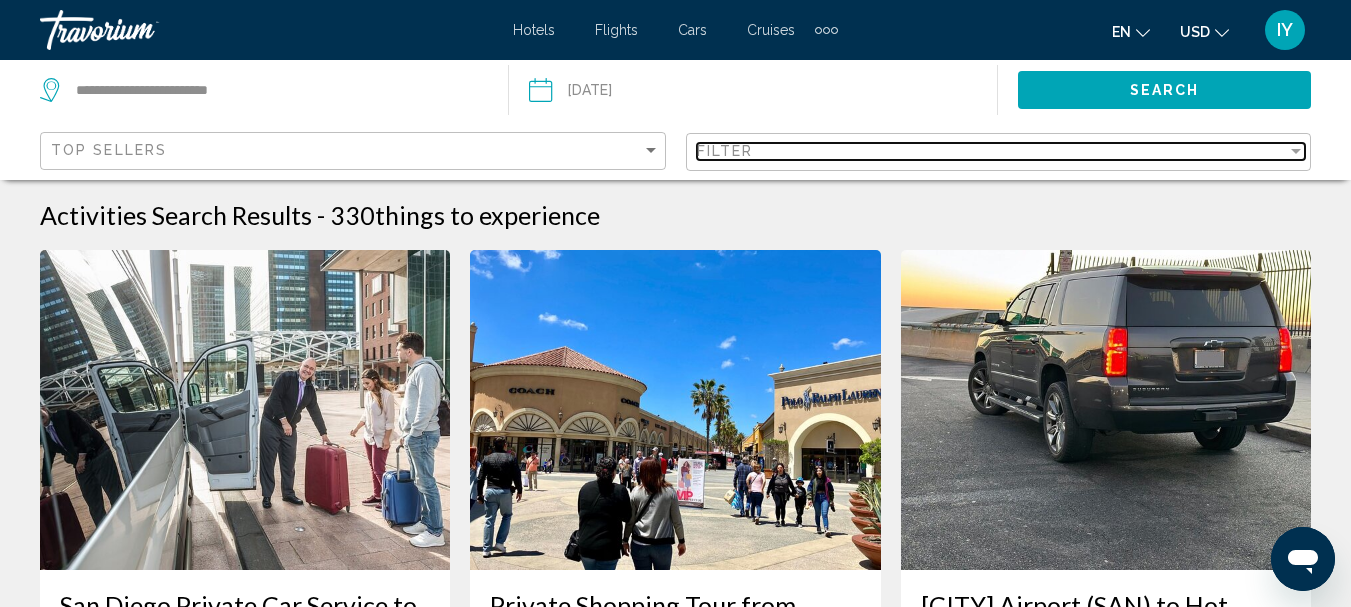 click on "Filter" at bounding box center (992, 151) 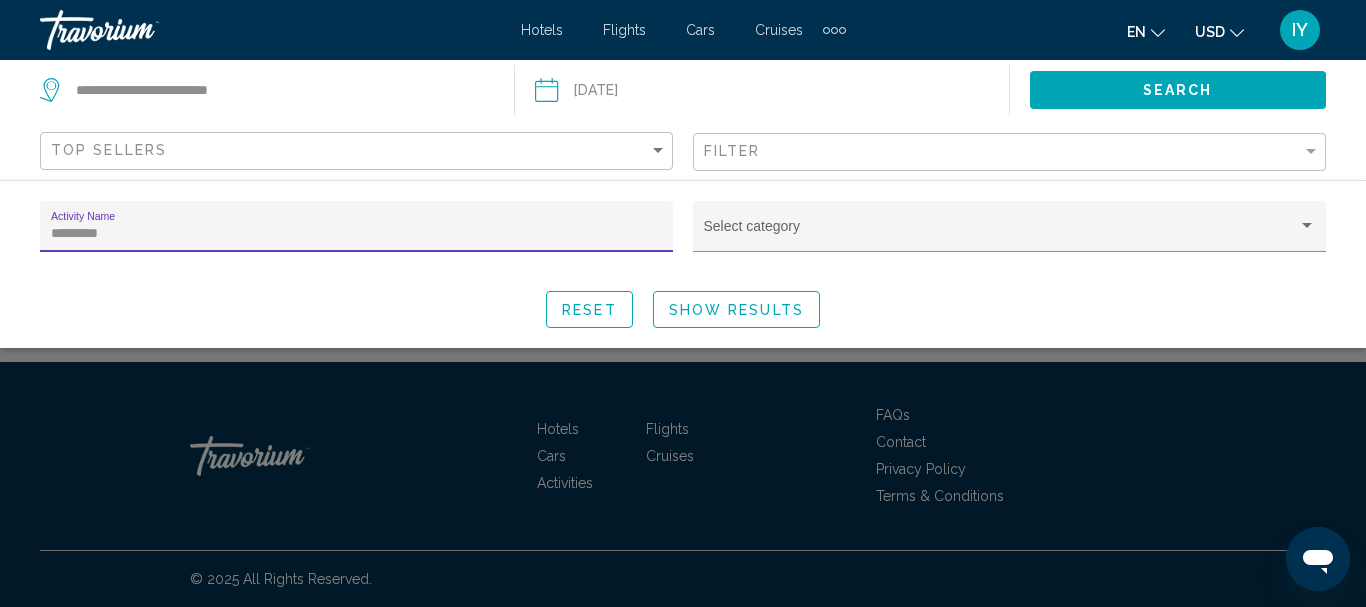 type on "*********" 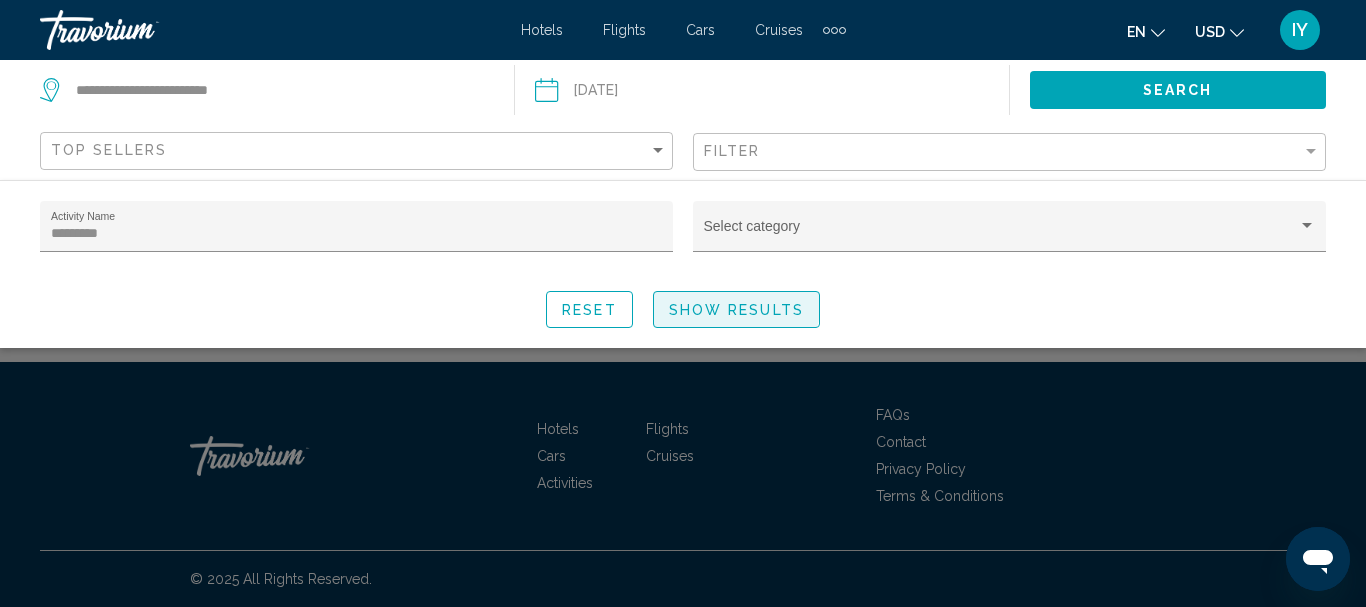 click on "Show Results" at bounding box center [736, 309] 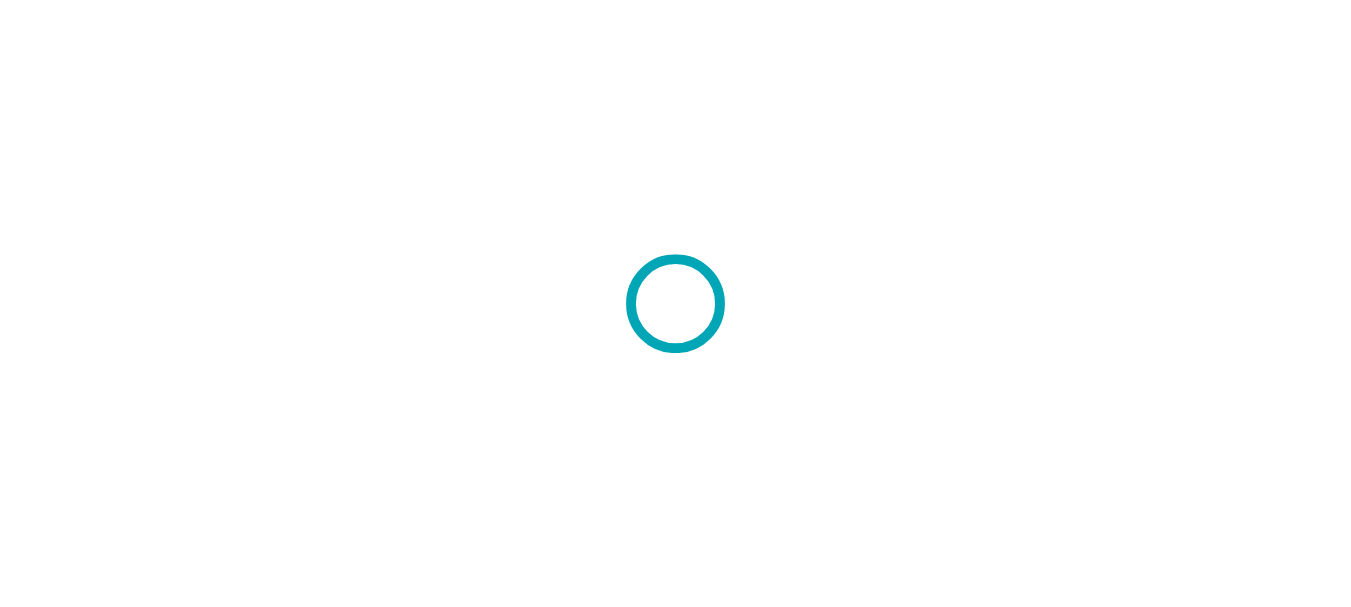 scroll, scrollTop: 0, scrollLeft: 0, axis: both 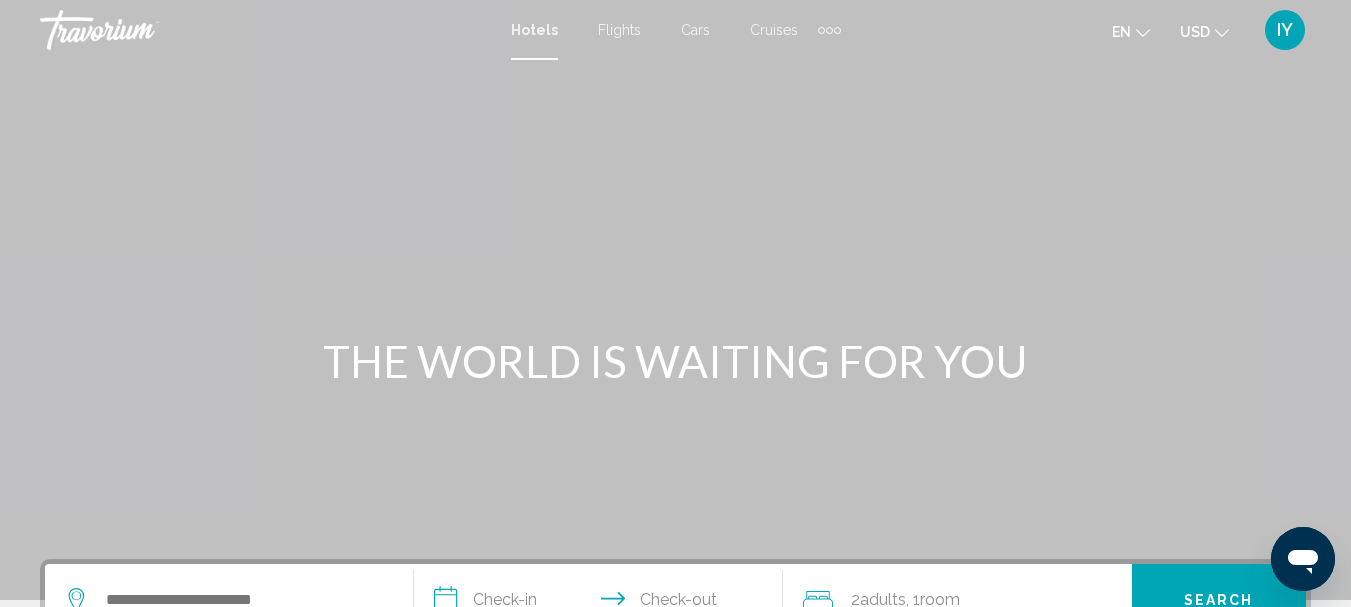 click at bounding box center [829, 30] 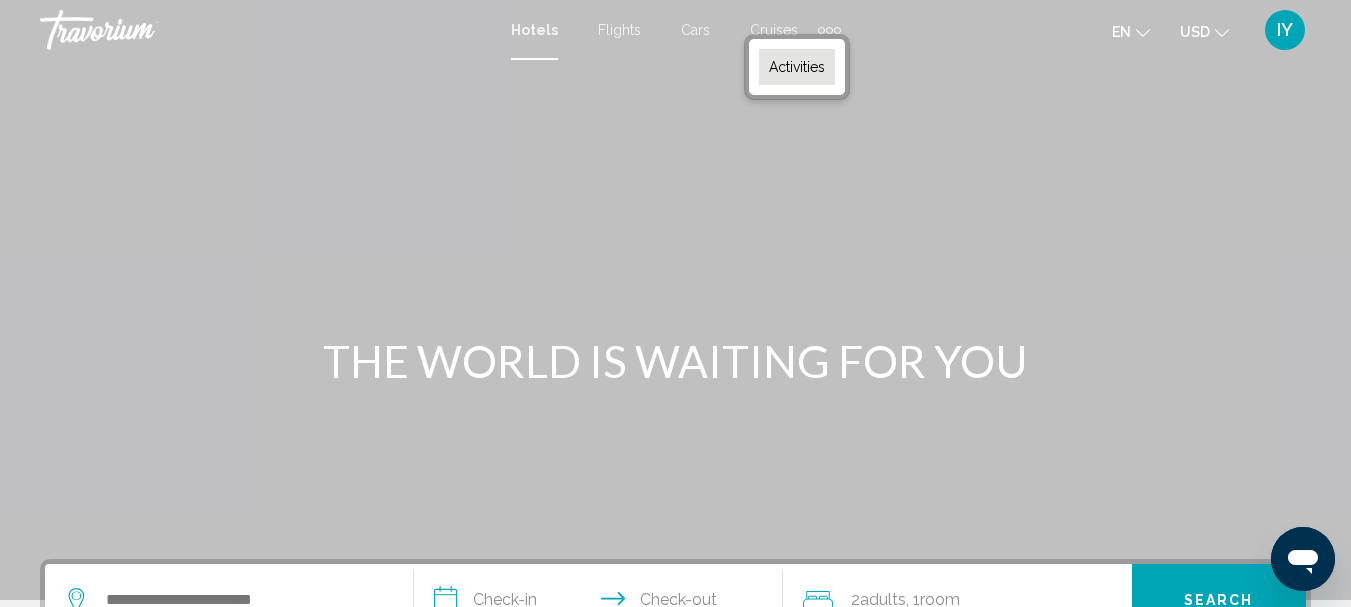 click on "Activities" at bounding box center (797, 67) 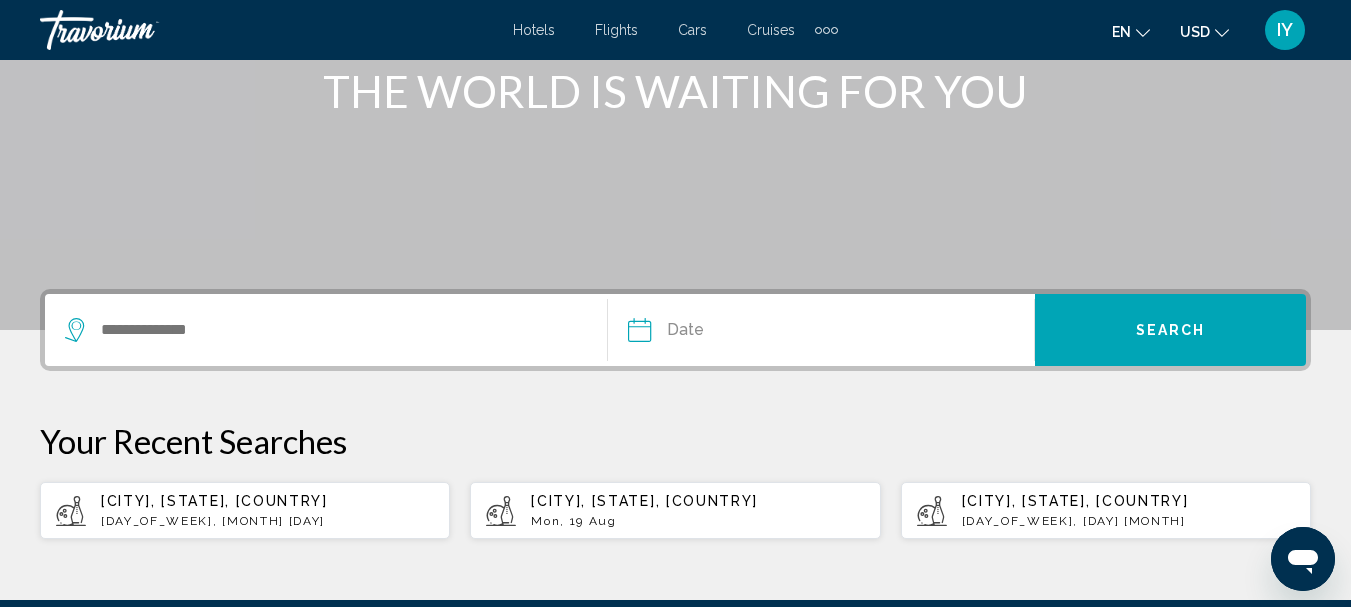 scroll, scrollTop: 289, scrollLeft: 0, axis: vertical 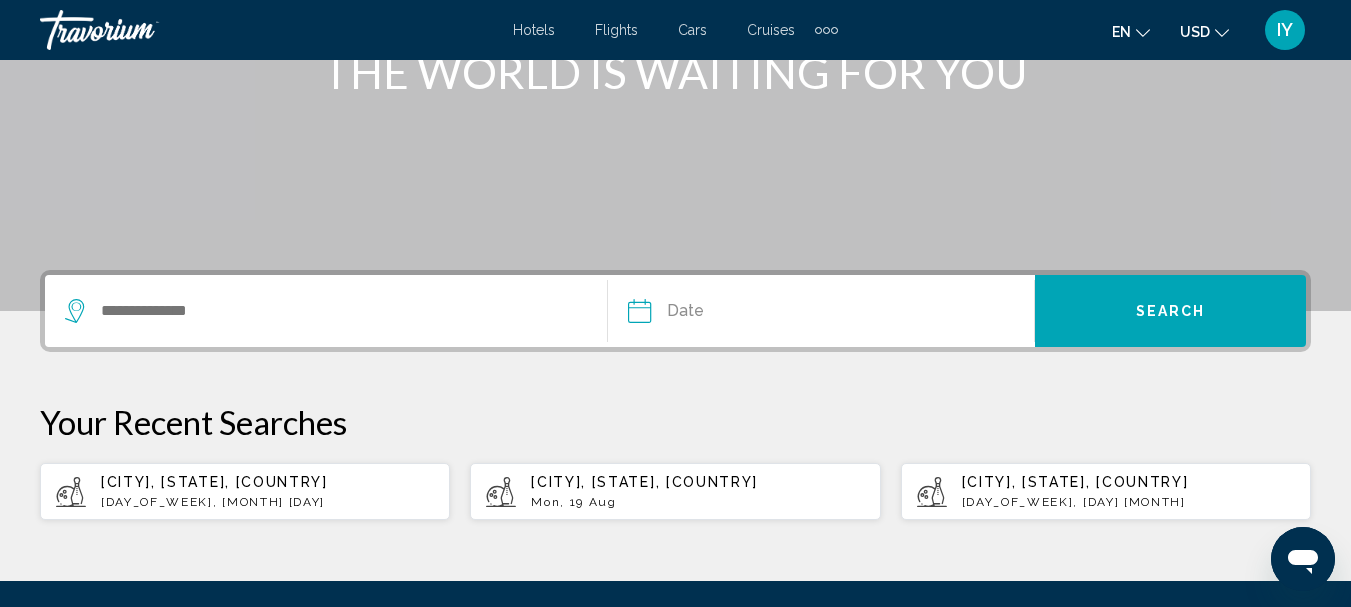 click on "[CITY], [STATE], [COUNTRY]" at bounding box center [214, 482] 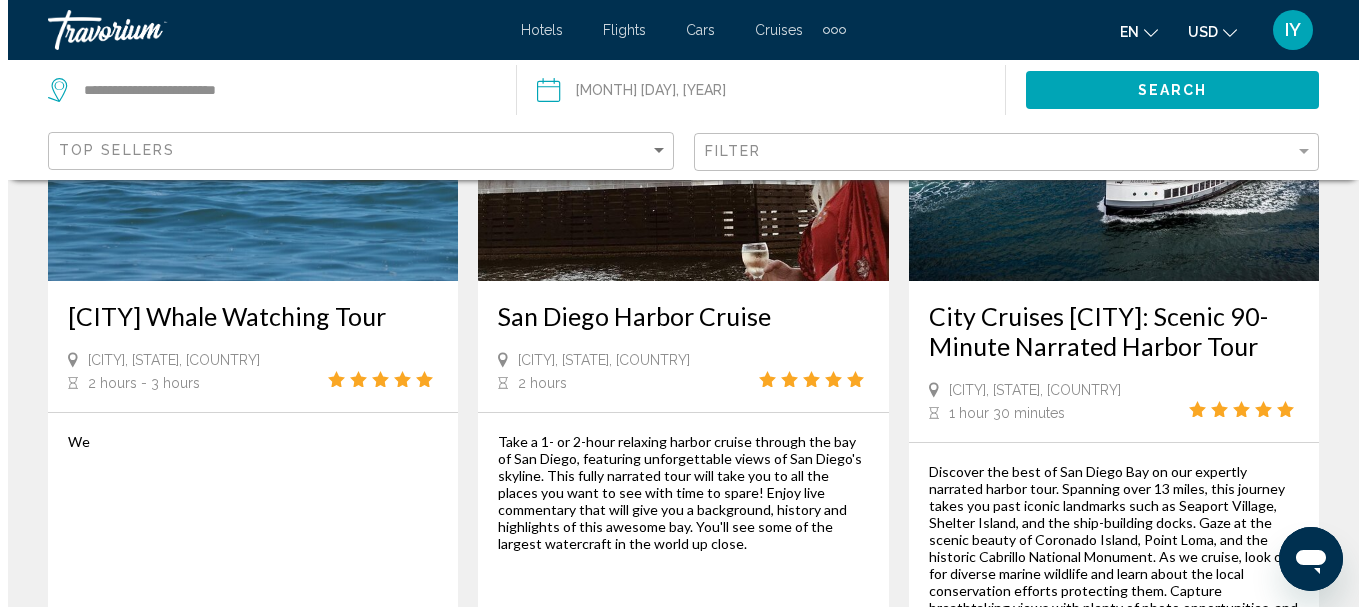 scroll, scrollTop: 0, scrollLeft: 0, axis: both 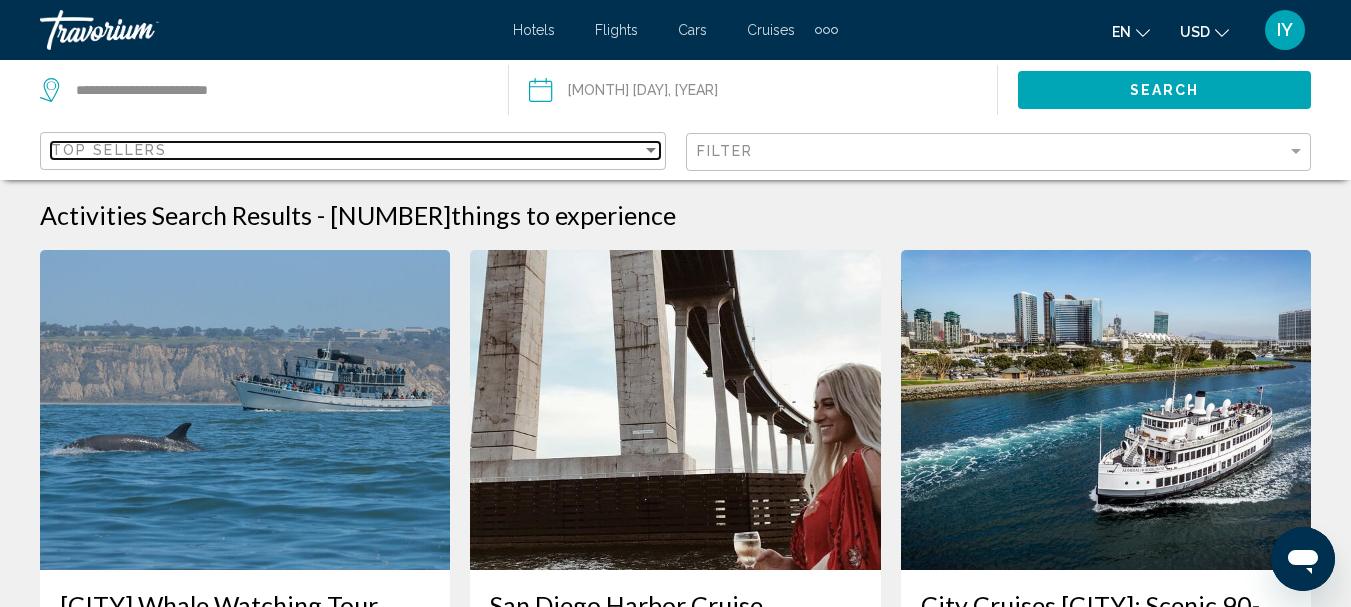 click on "Top Sellers" at bounding box center (109, 150) 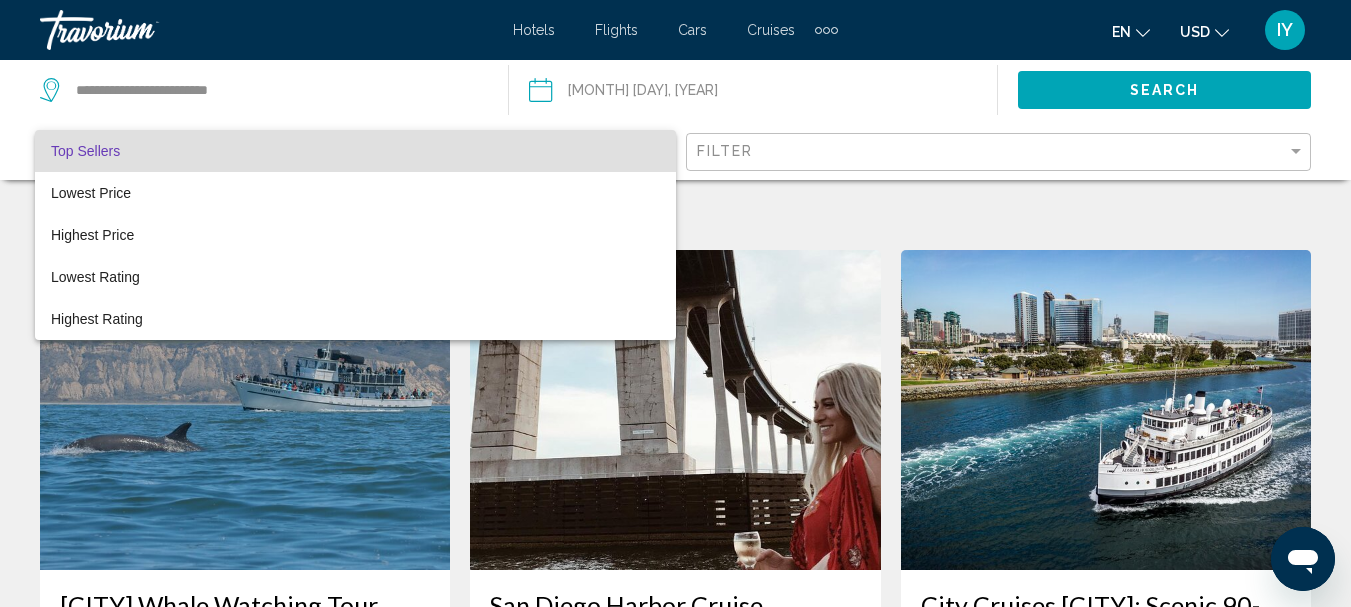 click at bounding box center (675, 303) 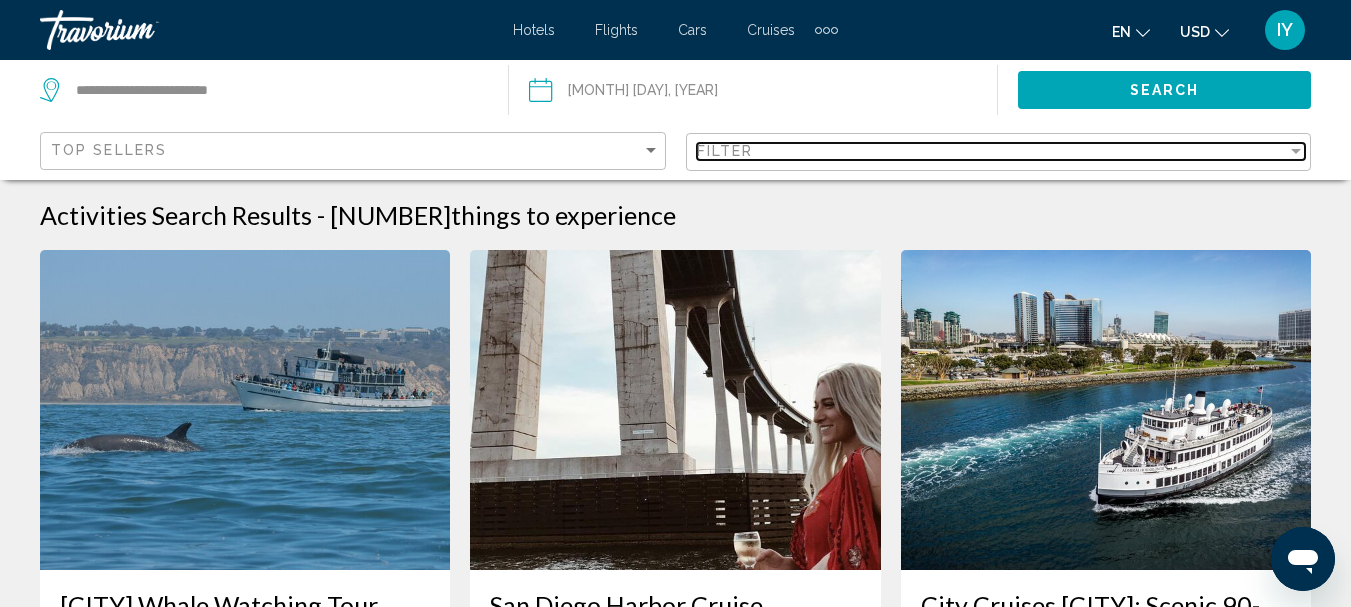 click at bounding box center [1296, 151] 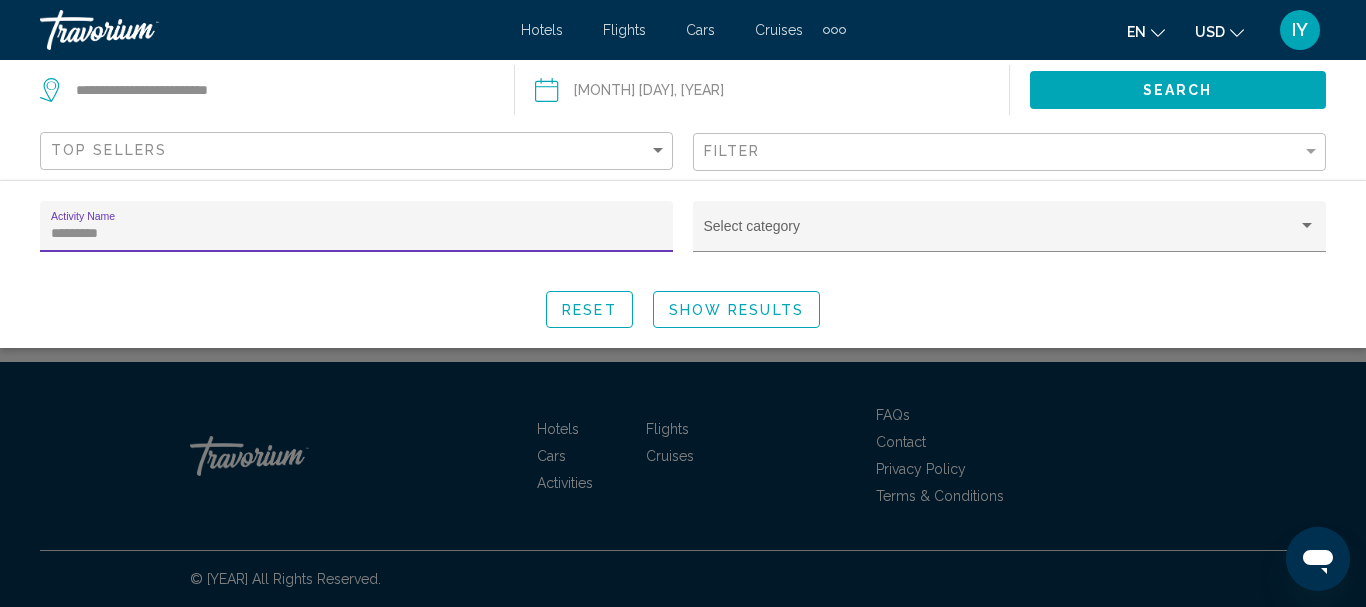 type on "*********" 